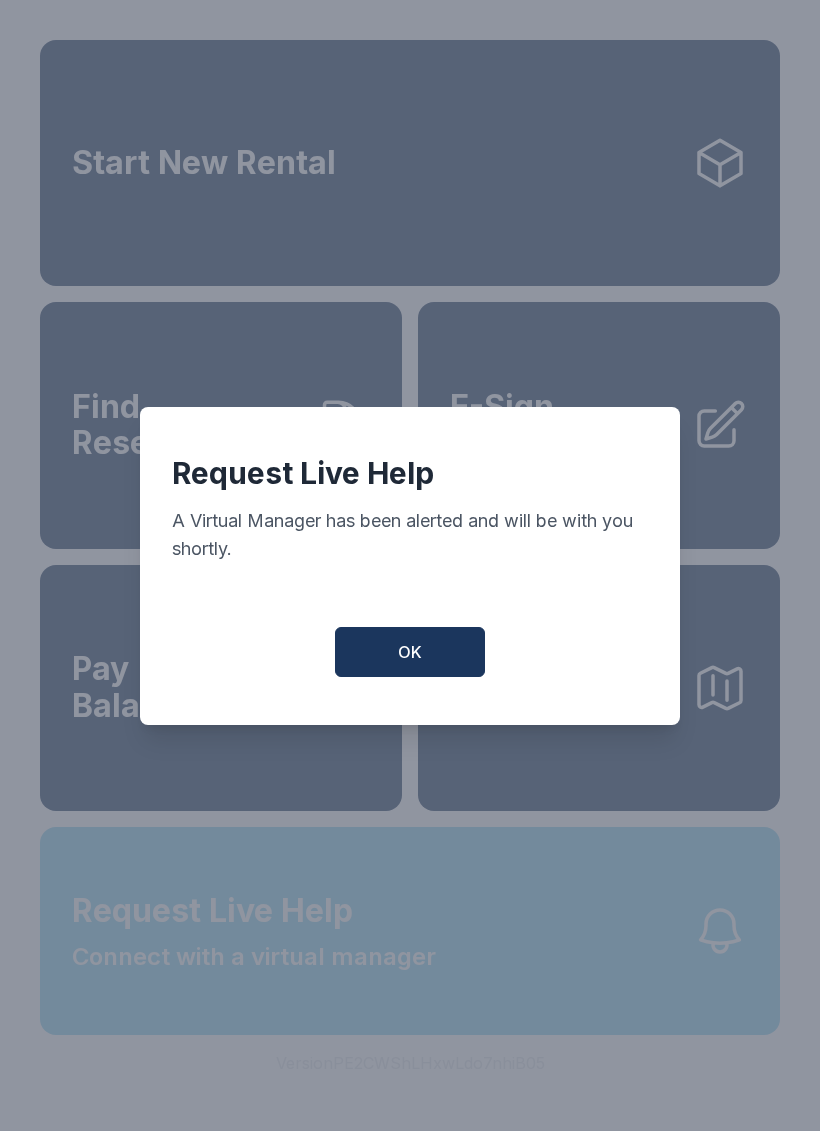 scroll, scrollTop: 0, scrollLeft: 0, axis: both 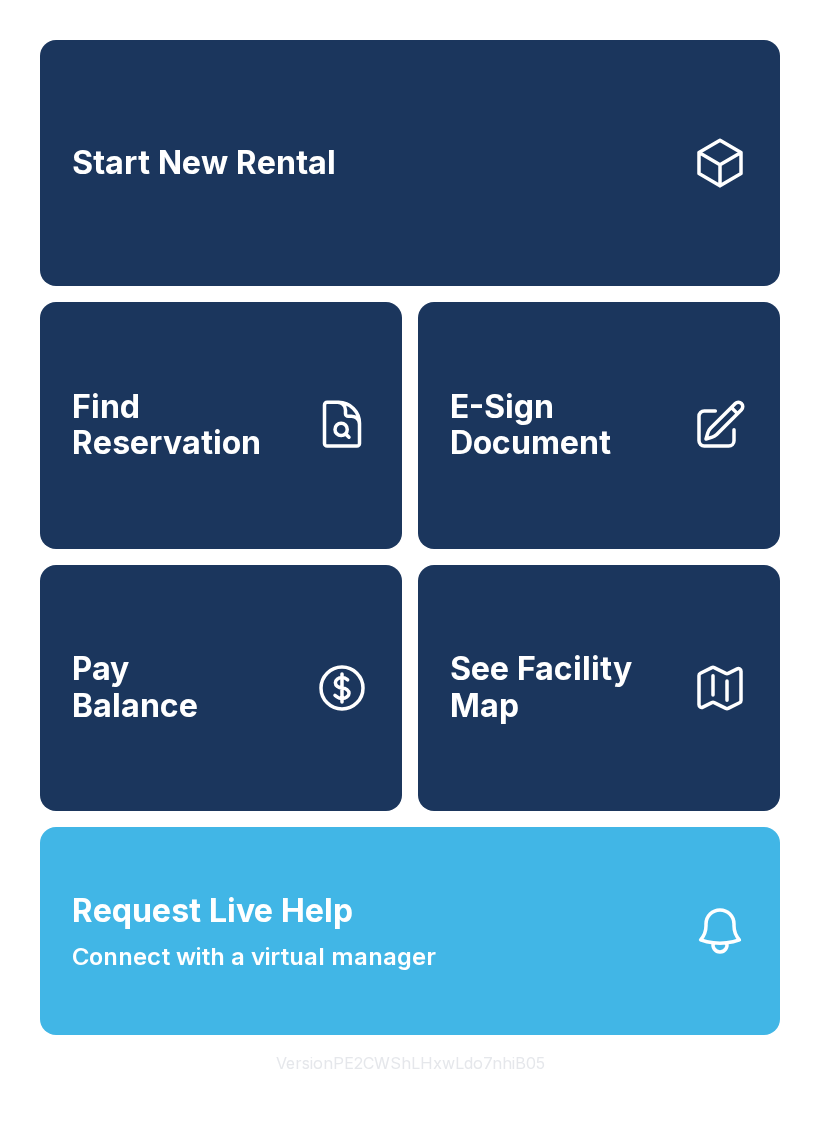 click on "Request Live Help" at bounding box center (212, 911) 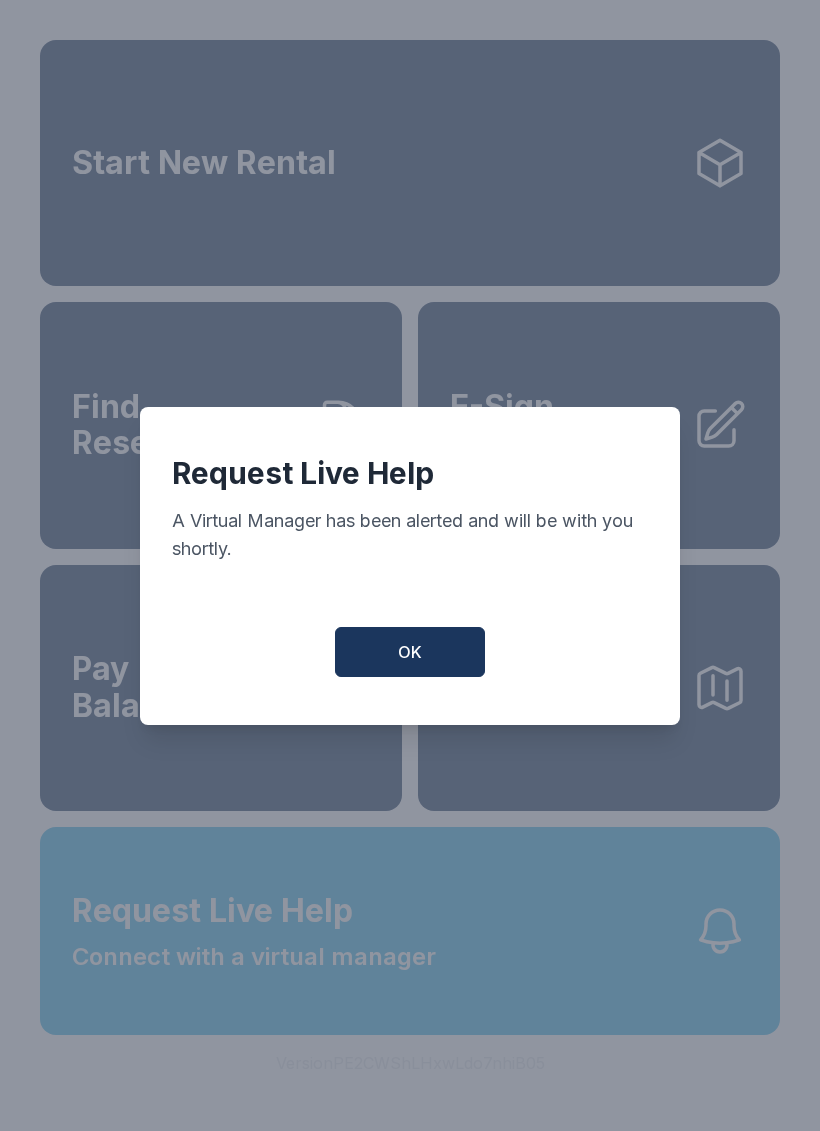 click on "OK" at bounding box center [410, 652] 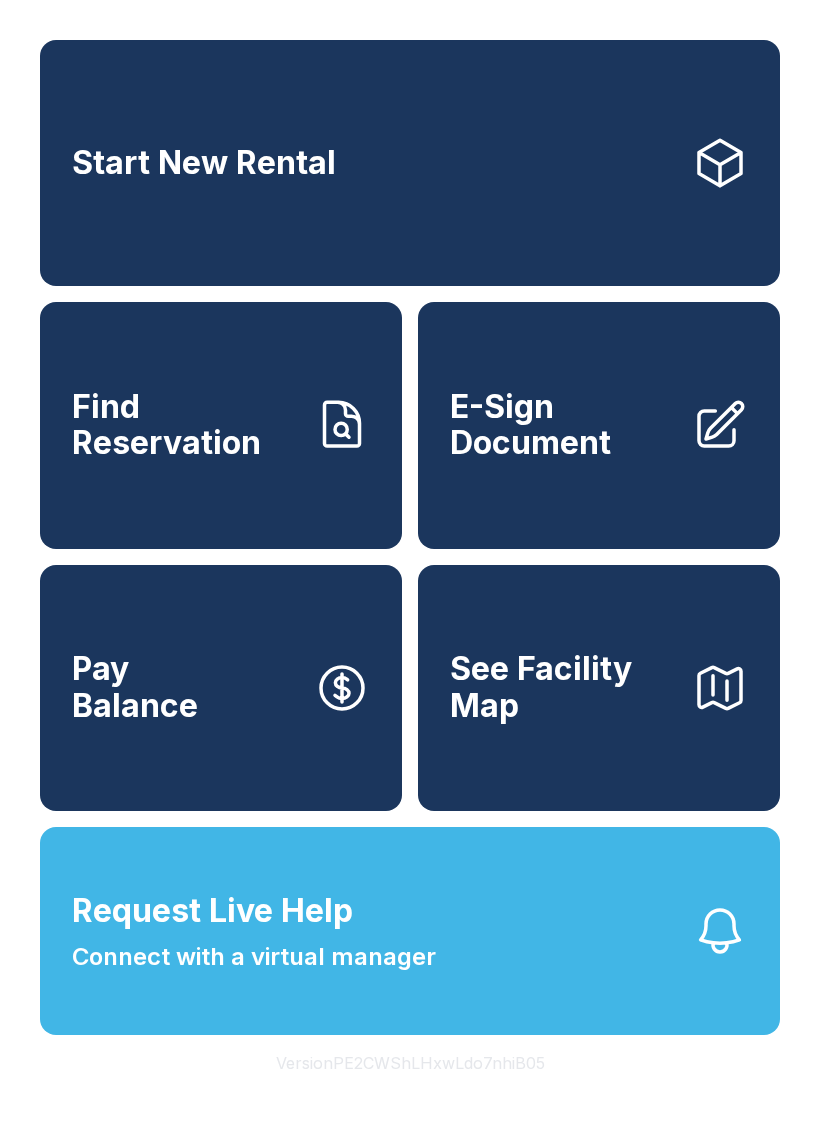 click on "Connect with a virtual manager" at bounding box center [254, 957] 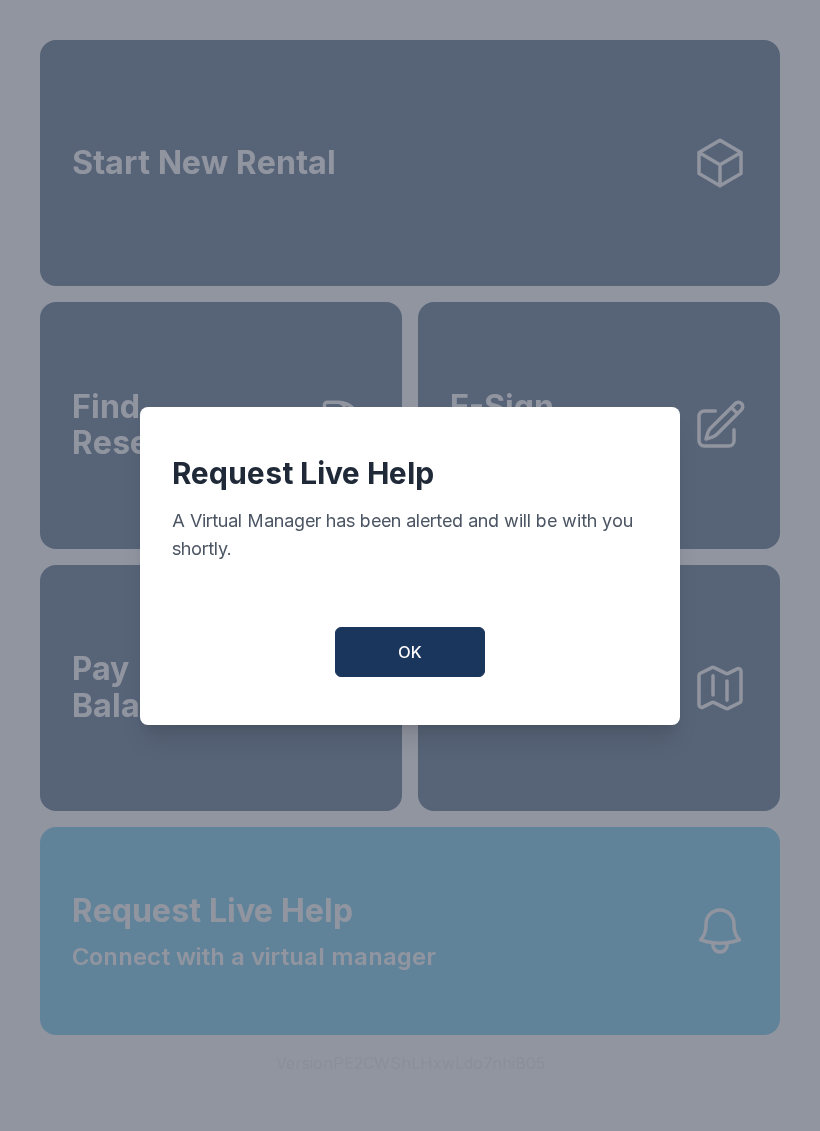 click on "OK" at bounding box center [410, 652] 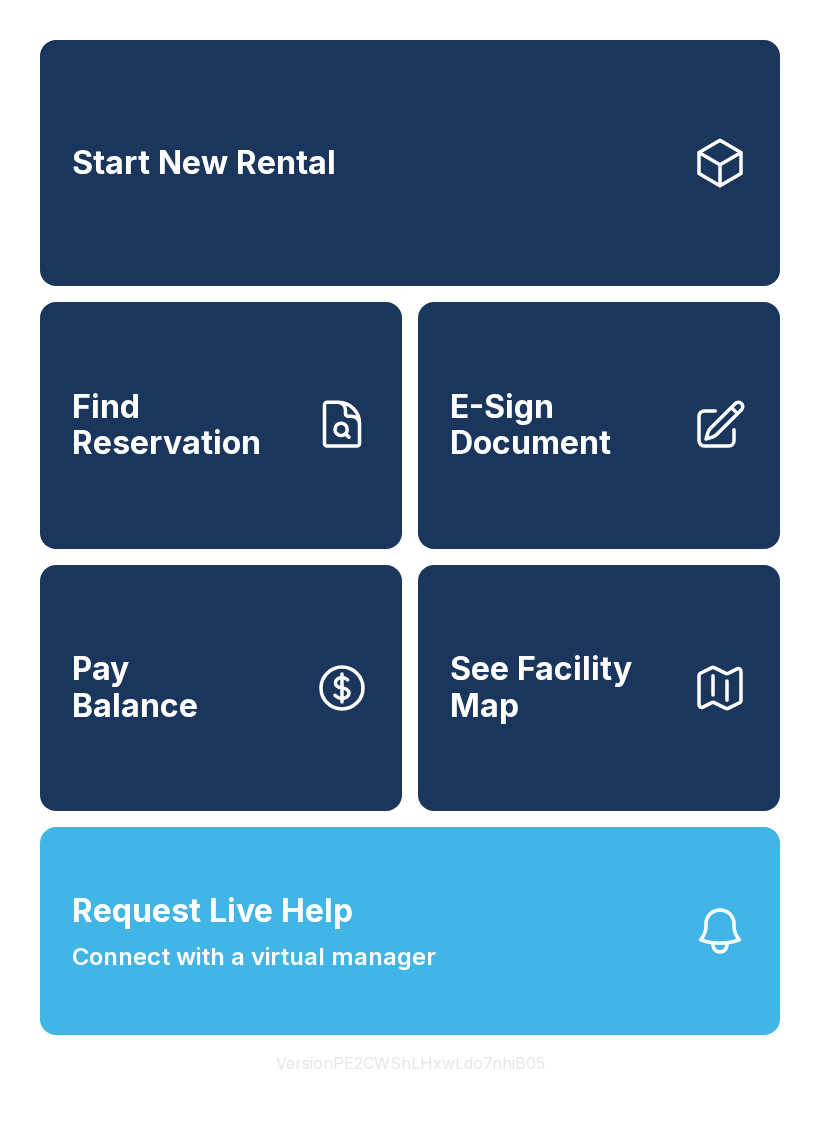 click on "Find Reservation" at bounding box center [185, 425] 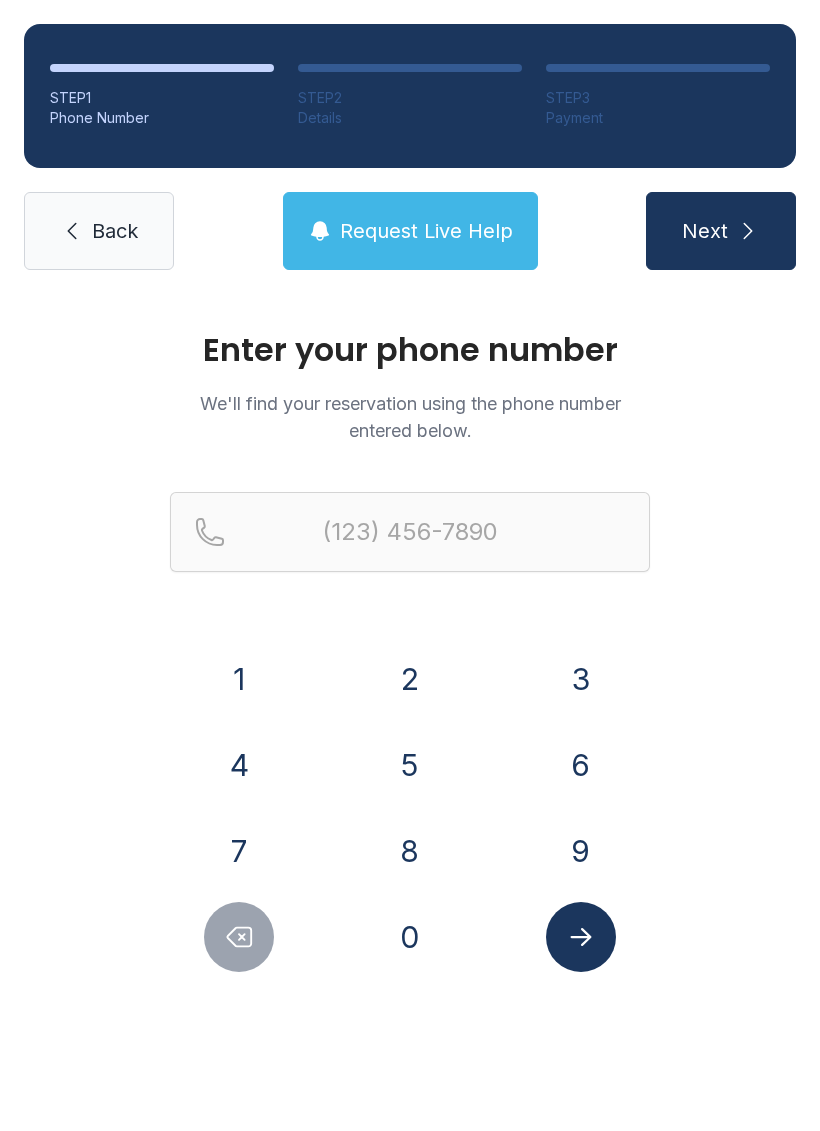 click on "7" at bounding box center (239, 851) 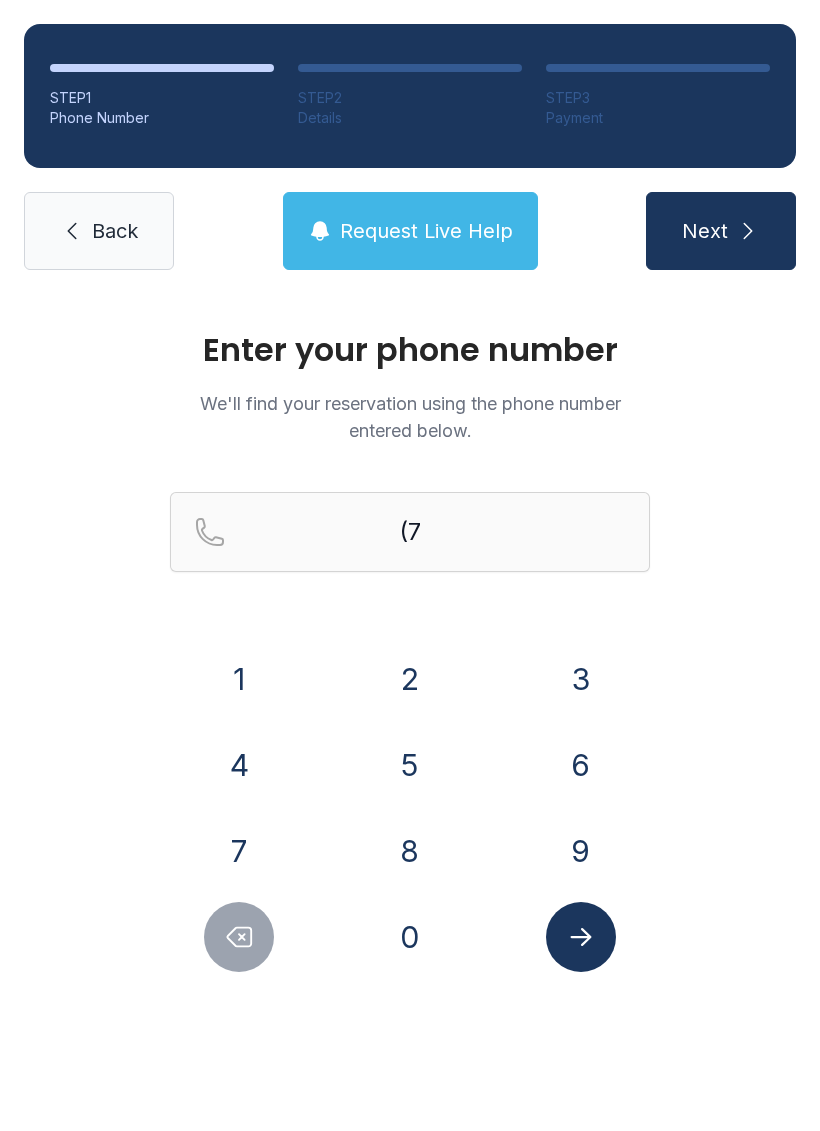 click on "7" at bounding box center (239, 851) 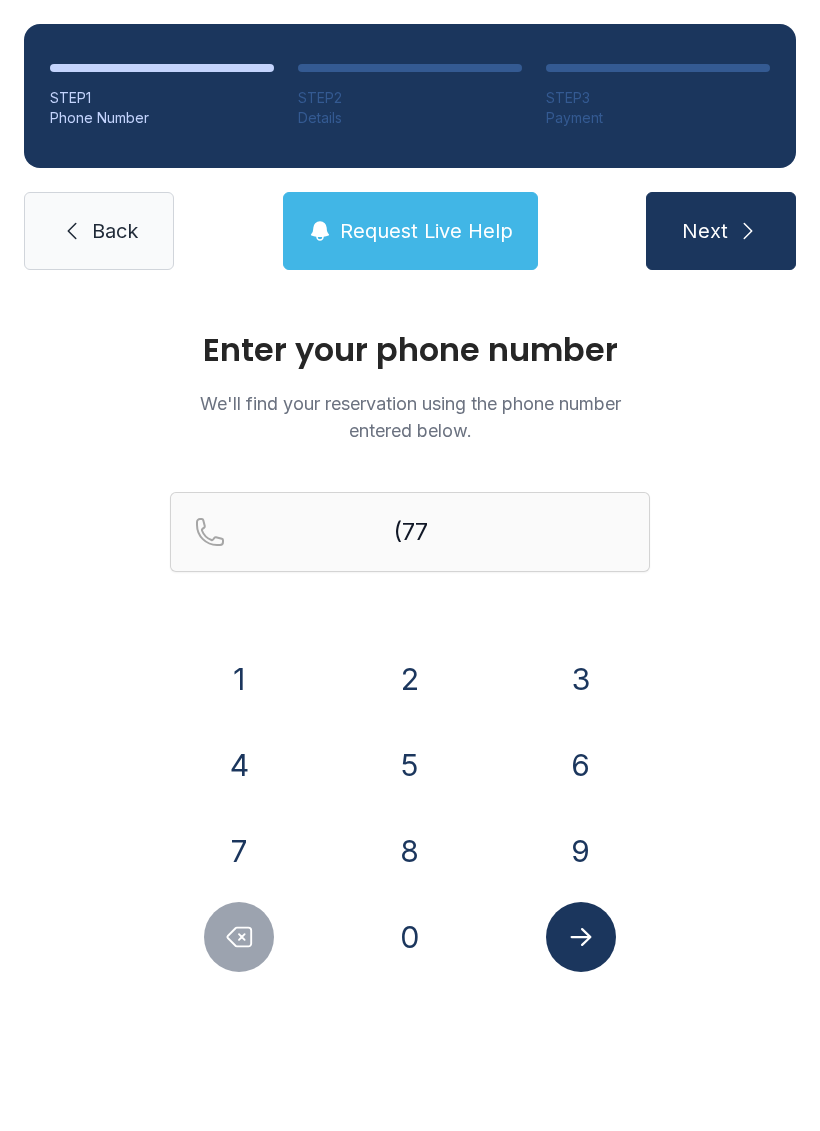 click on "0" at bounding box center (410, 937) 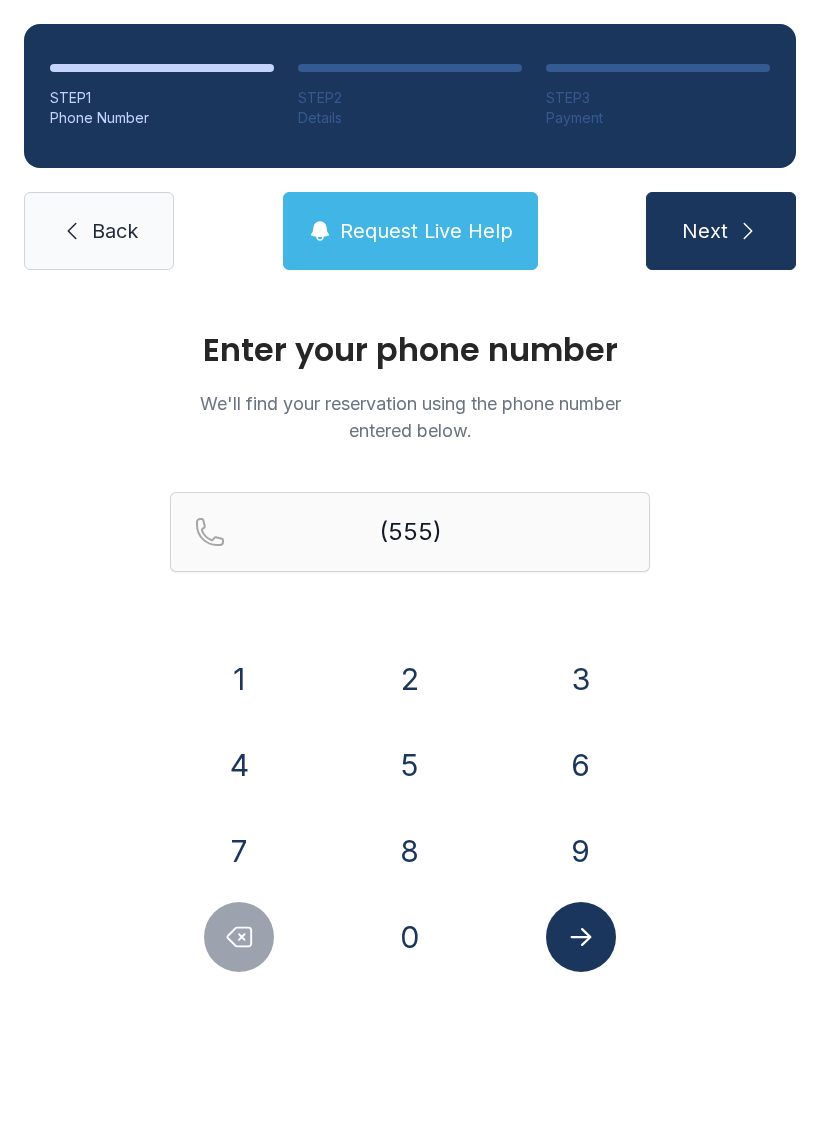 click on "2" at bounding box center (410, 679) 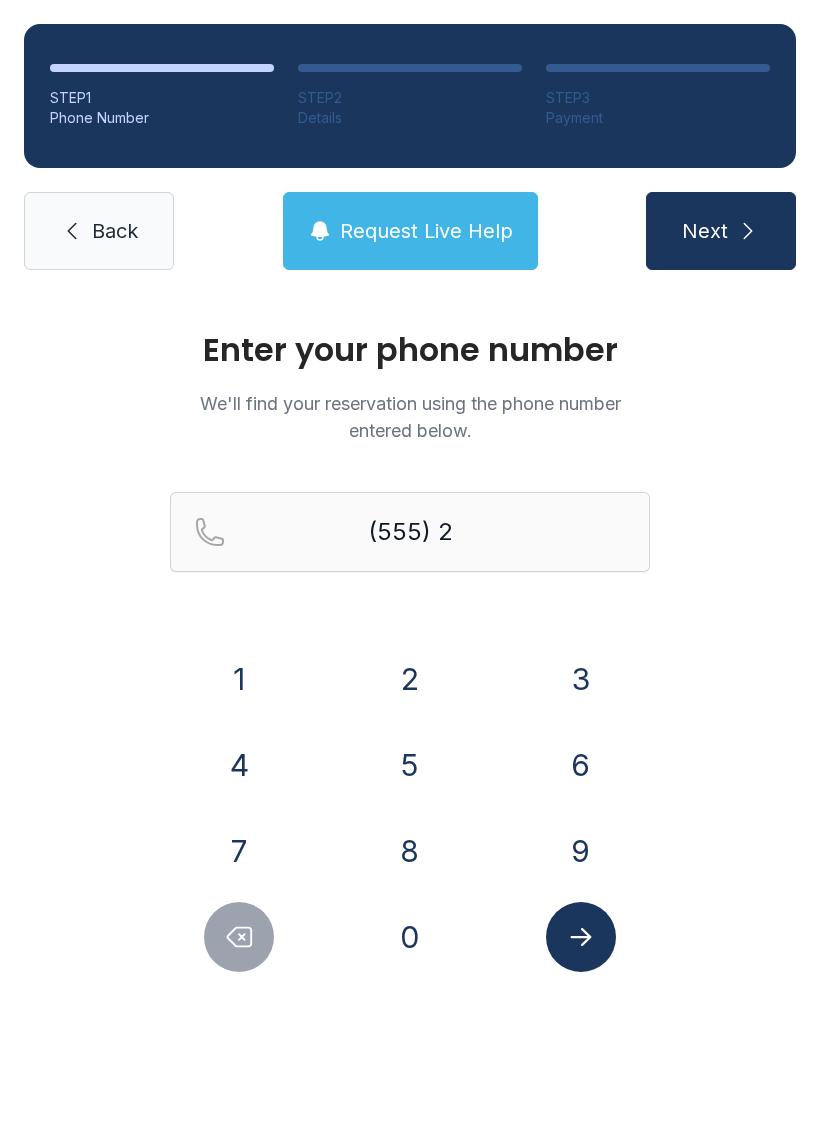 click on "3" at bounding box center (581, 679) 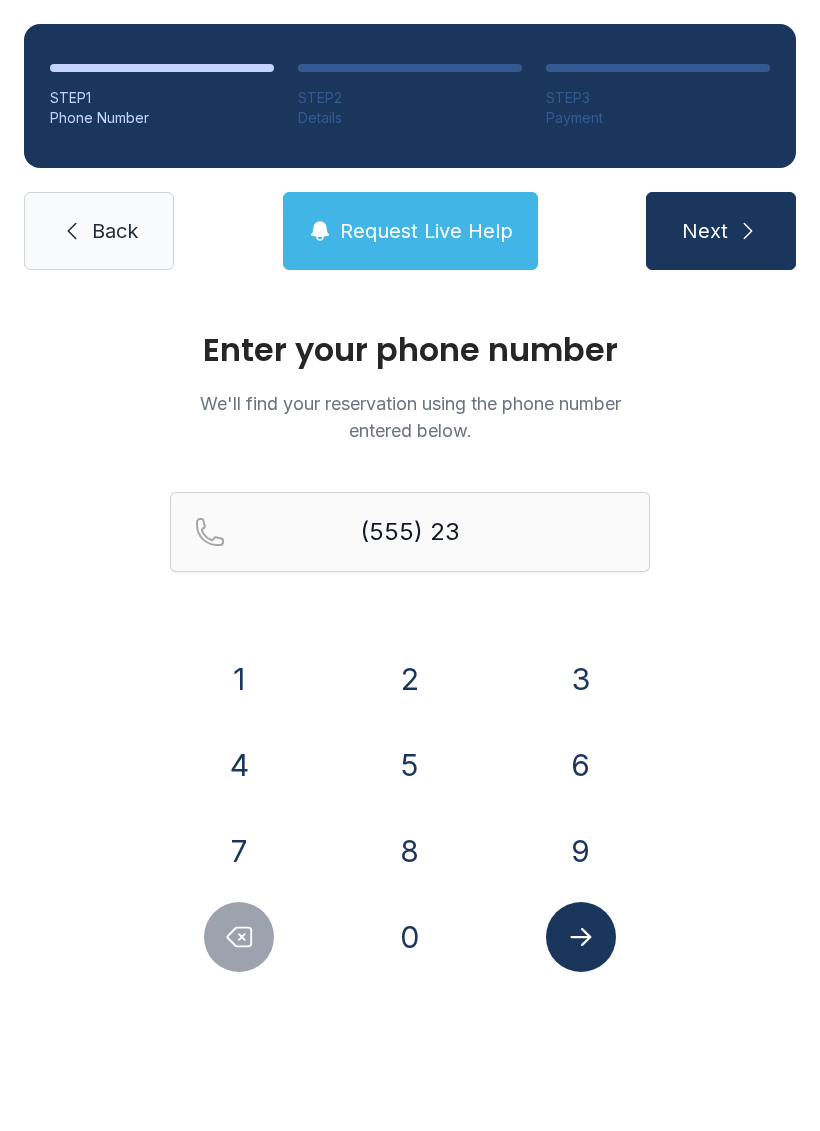 click on "5" at bounding box center [410, 765] 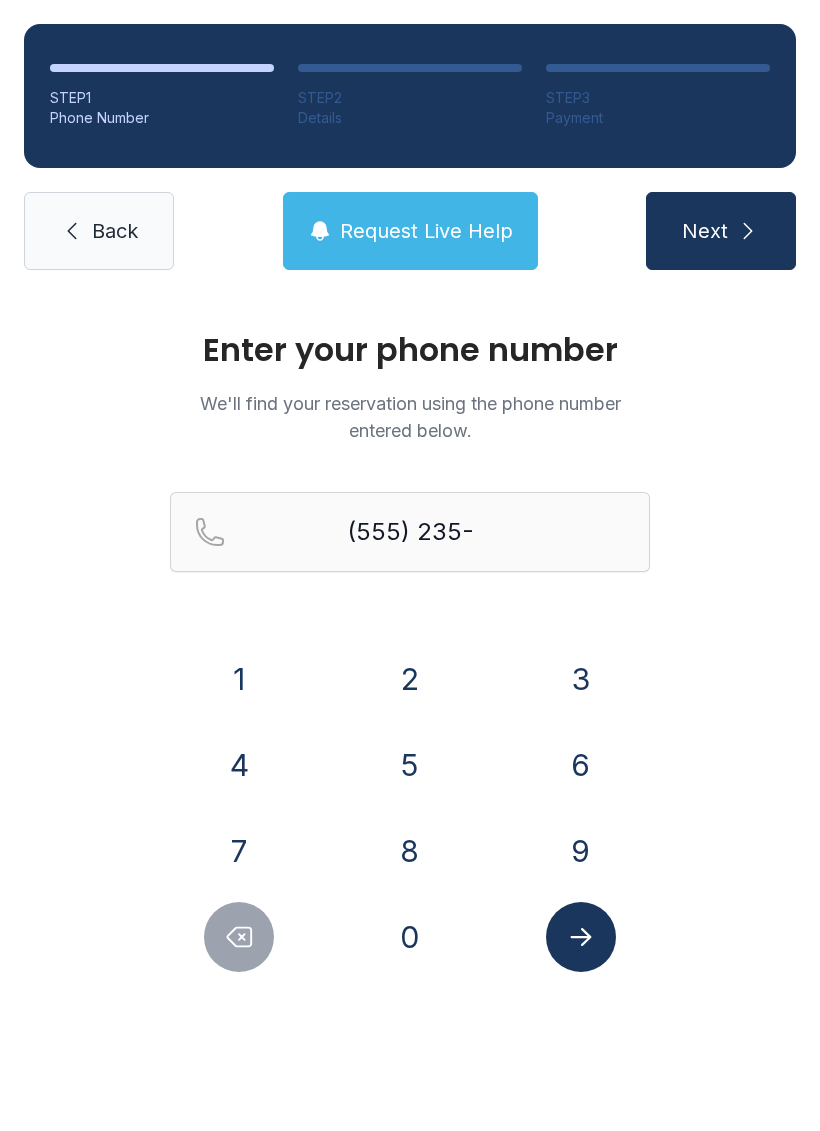 click on "8" at bounding box center [410, 851] 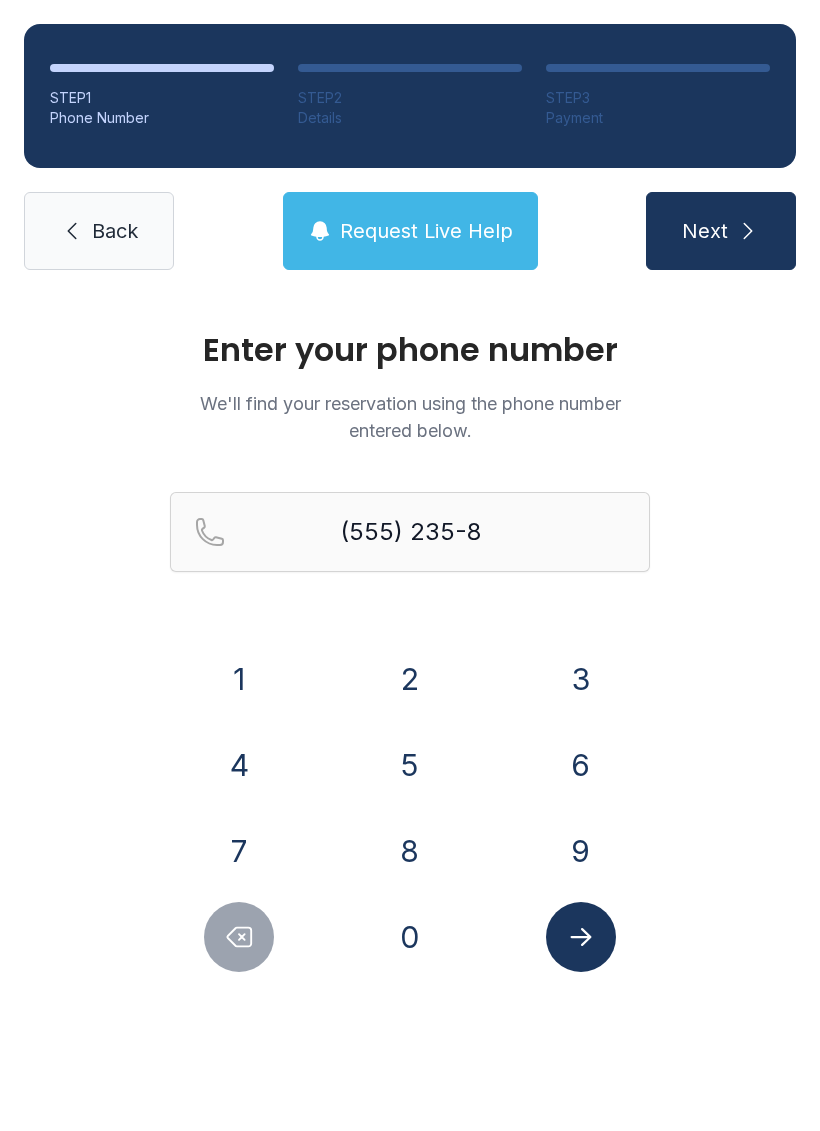 click on "3" at bounding box center (581, 679) 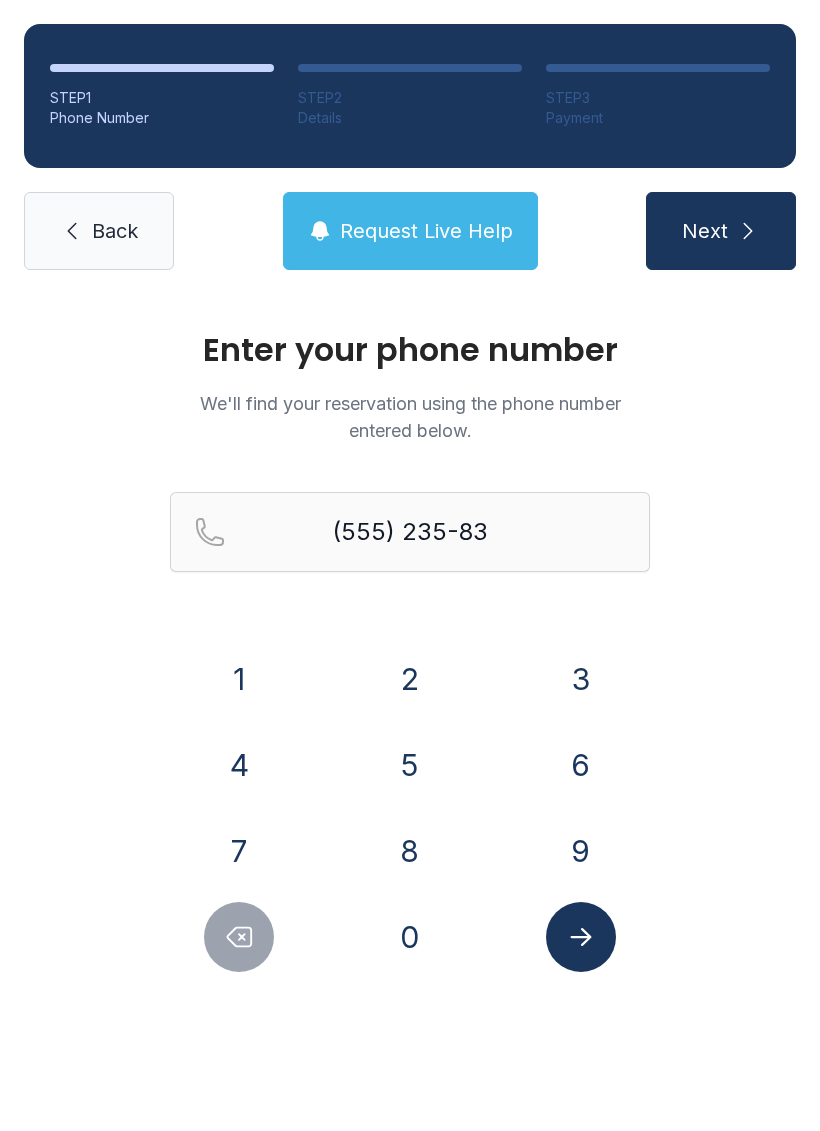 click on "2" at bounding box center [410, 679] 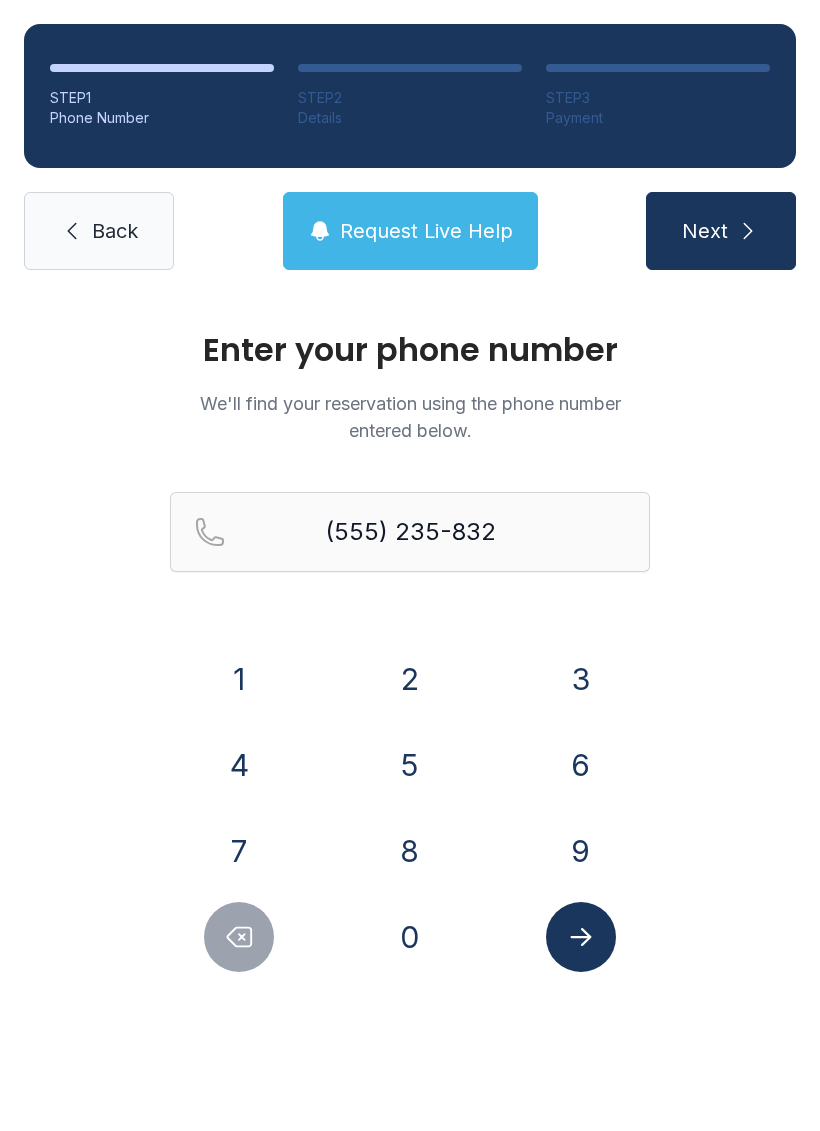 click on "9" at bounding box center [581, 851] 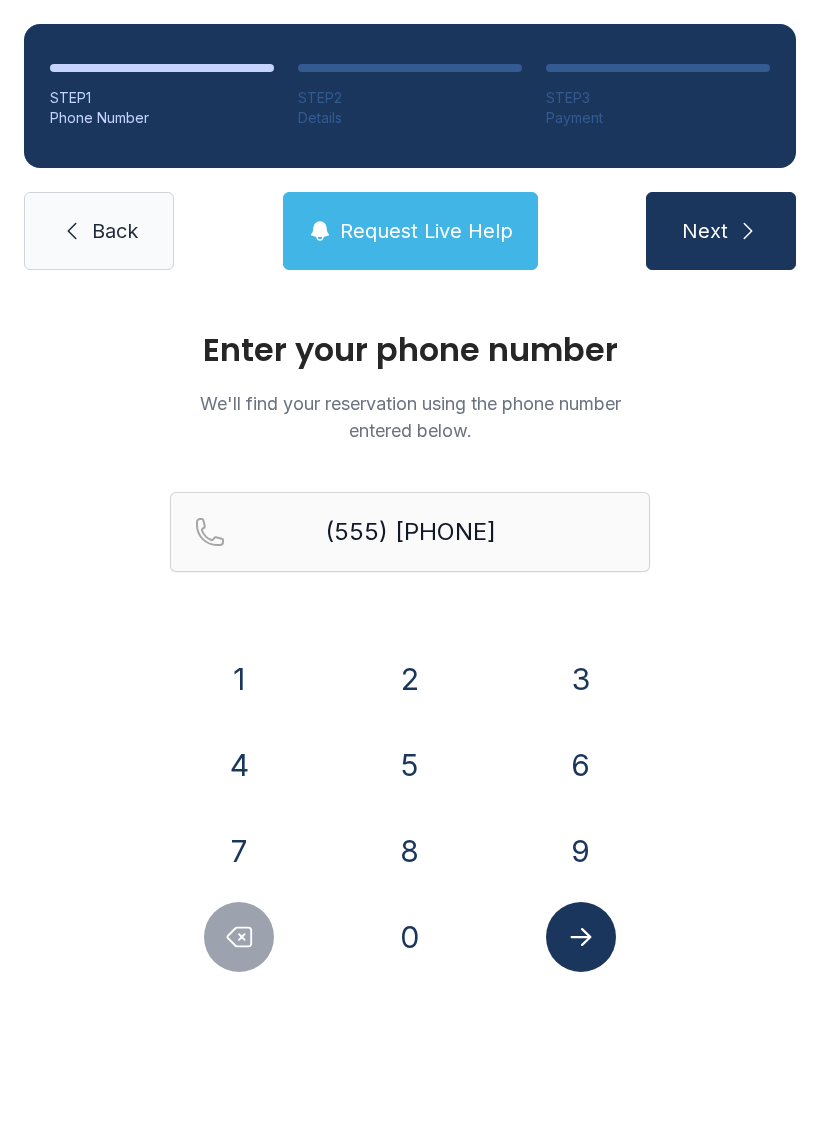 click at bounding box center (581, 937) 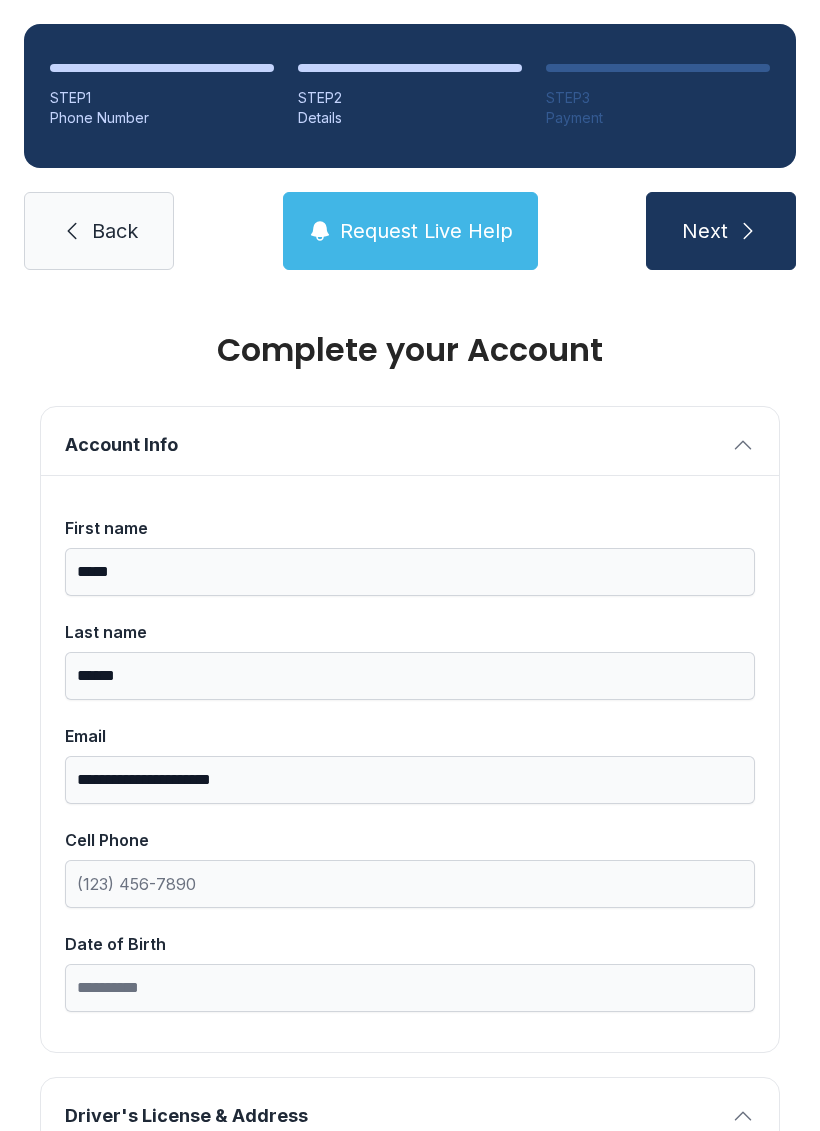 click on "Next" at bounding box center (705, 231) 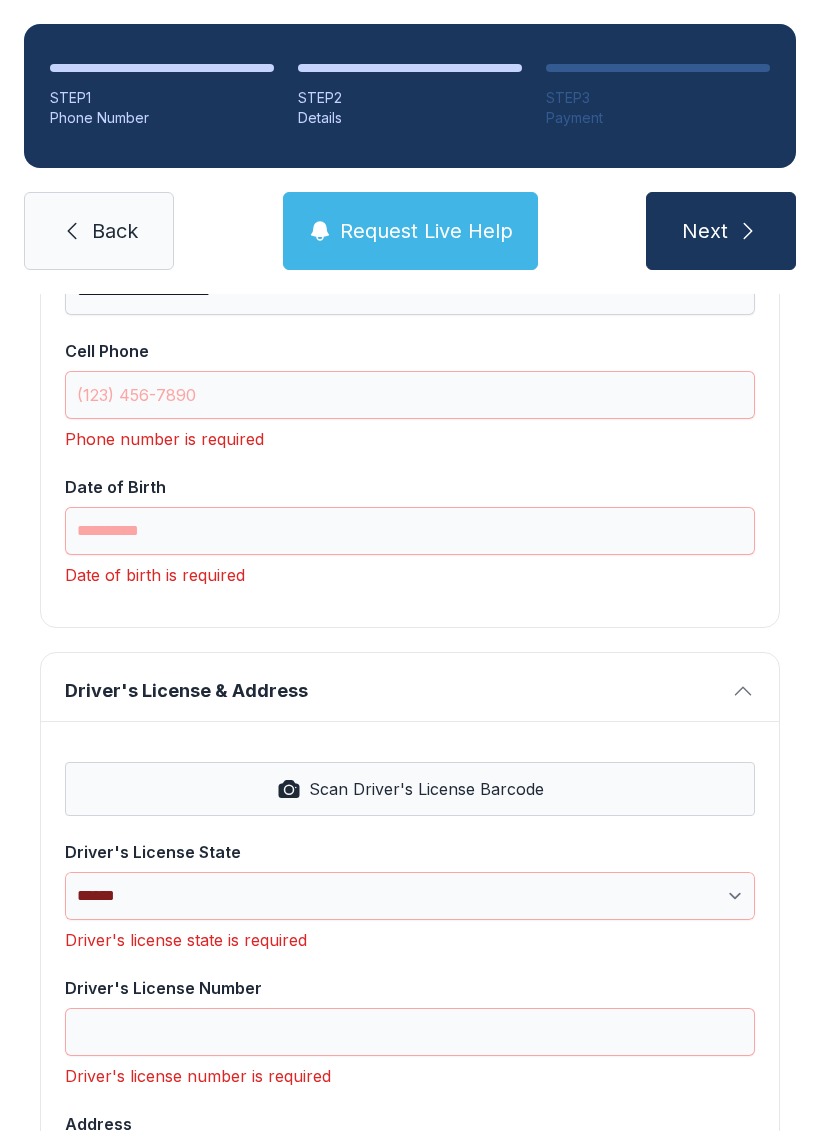 scroll, scrollTop: 494, scrollLeft: 0, axis: vertical 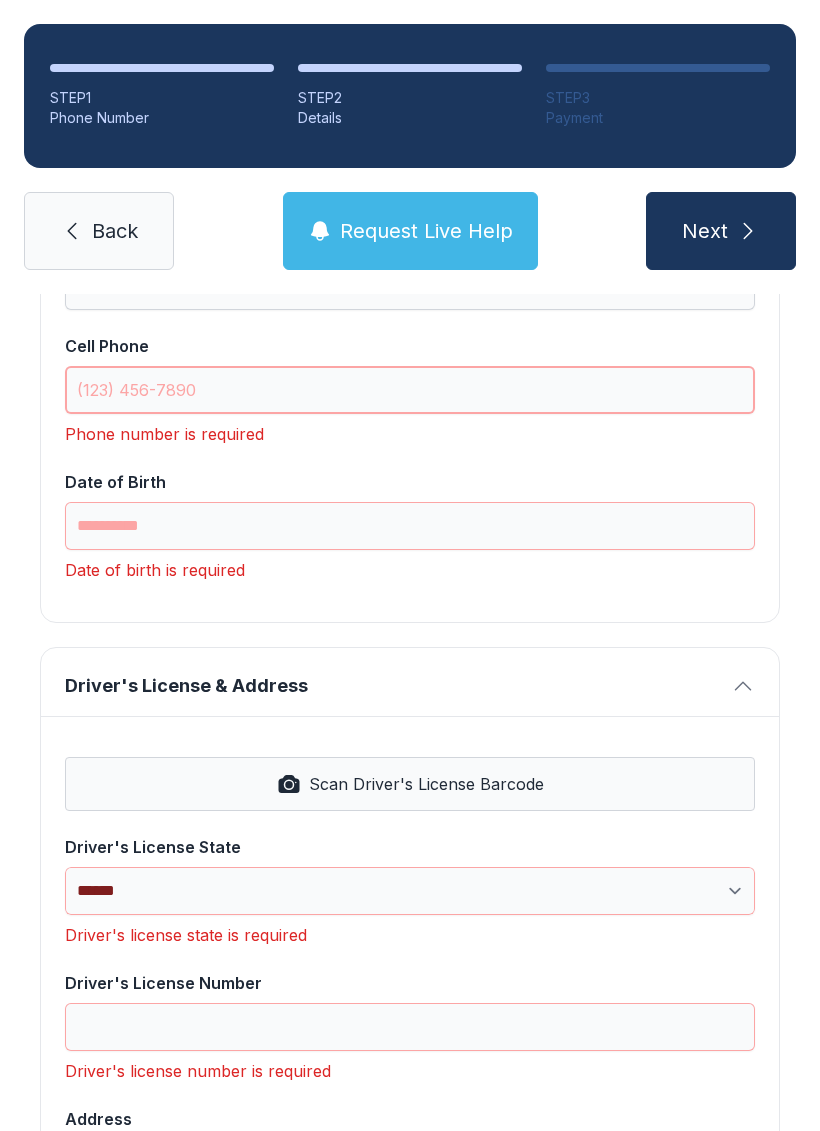 click on "Cell Phone" at bounding box center [410, 390] 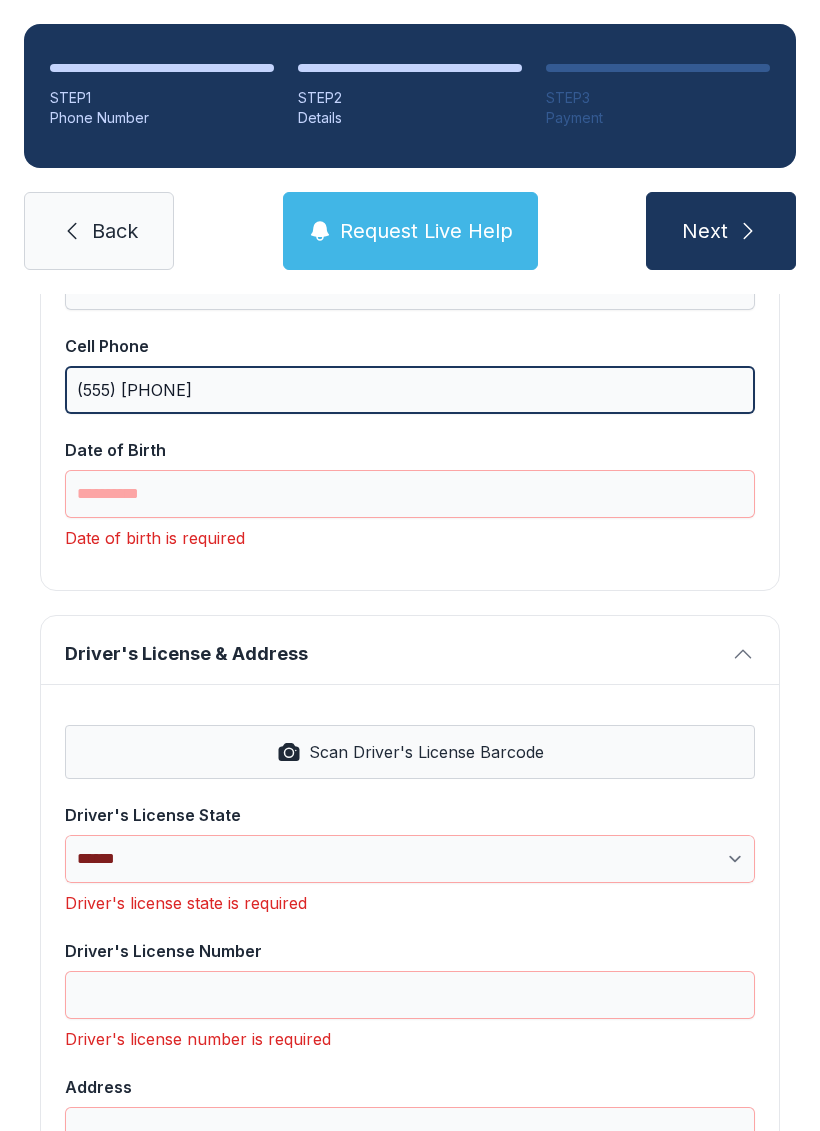 type on "(555) [PHONE]" 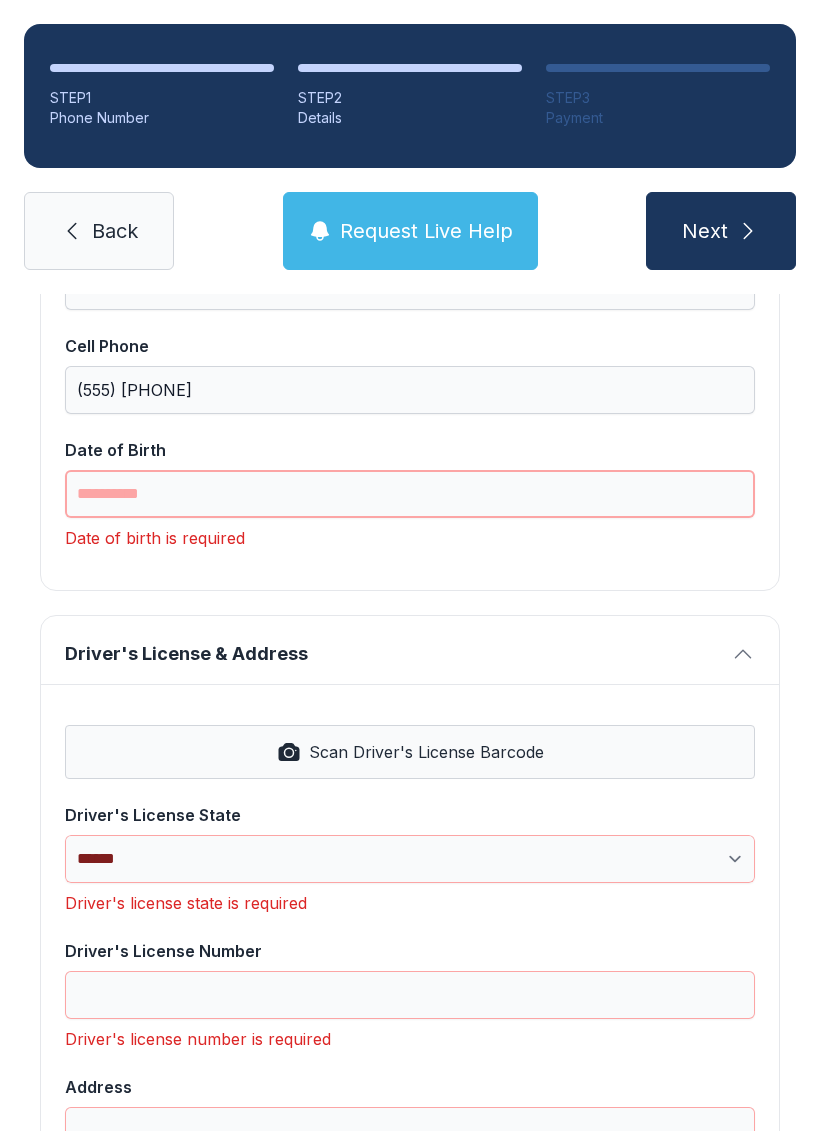 click on "Date of Birth" at bounding box center (410, 494) 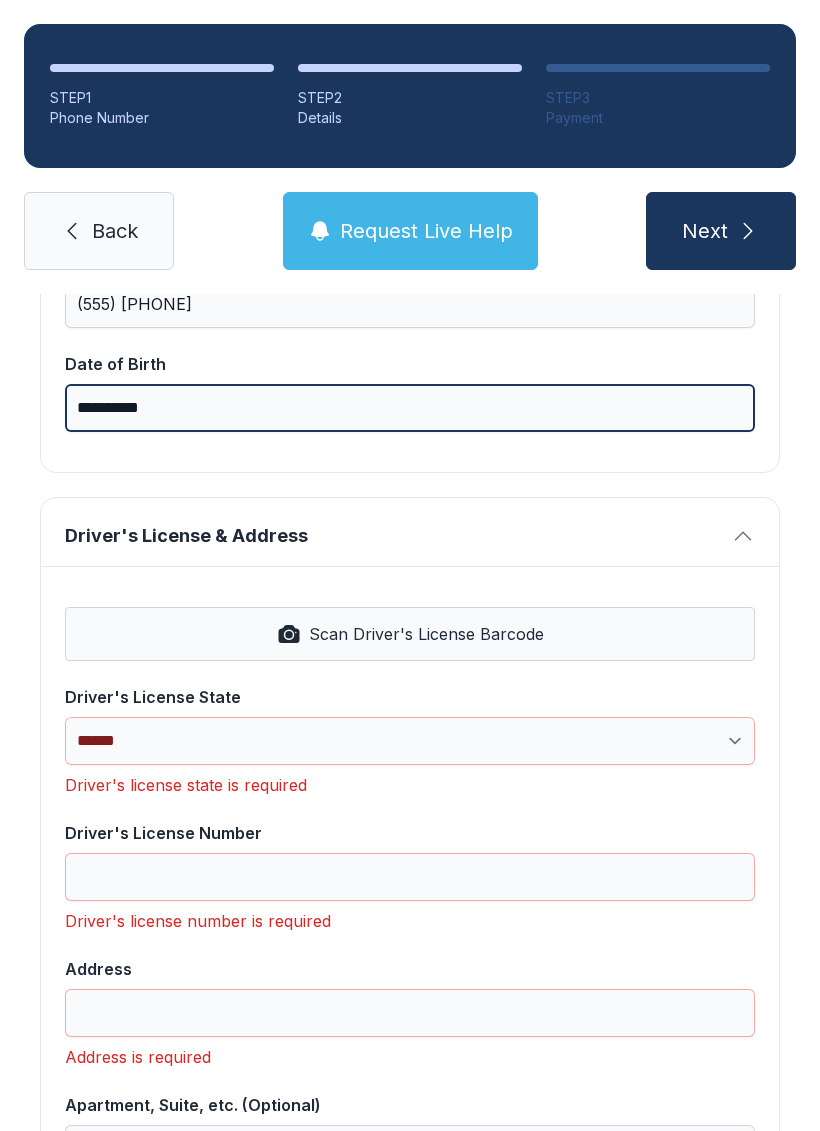 scroll, scrollTop: 600, scrollLeft: 0, axis: vertical 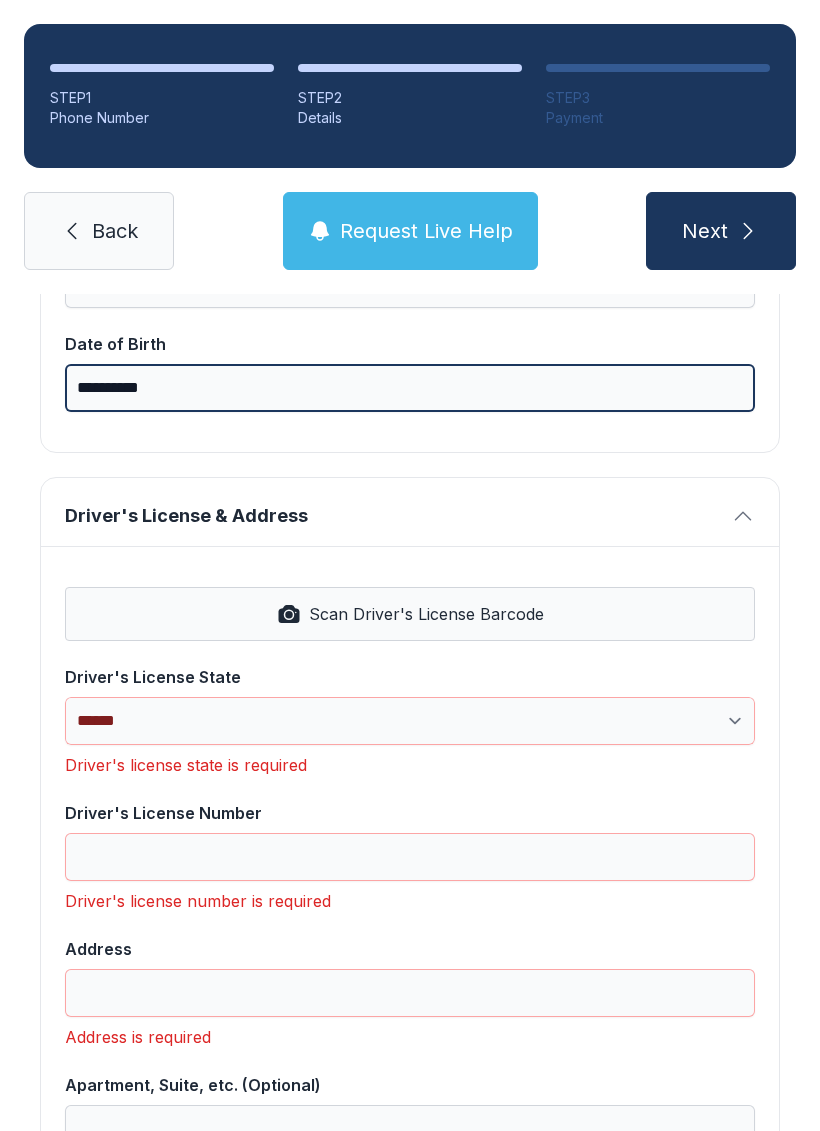 type on "**********" 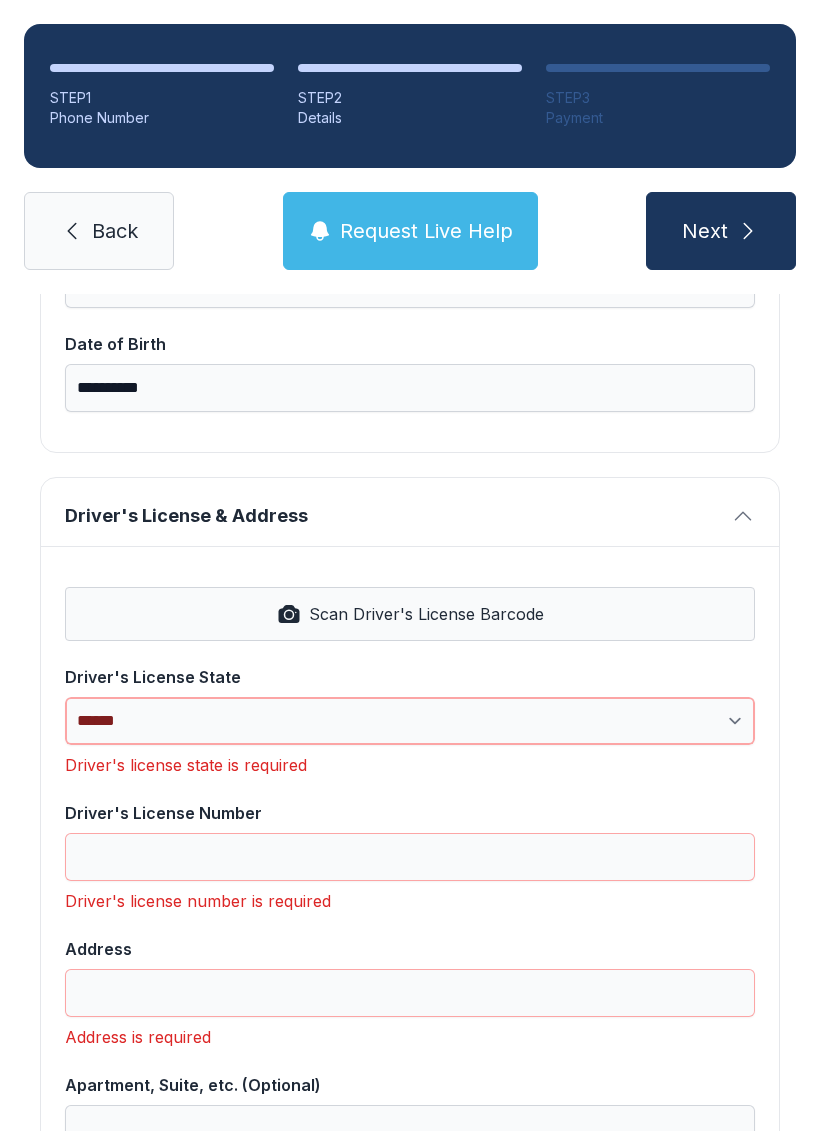 click on "**********" at bounding box center (410, 721) 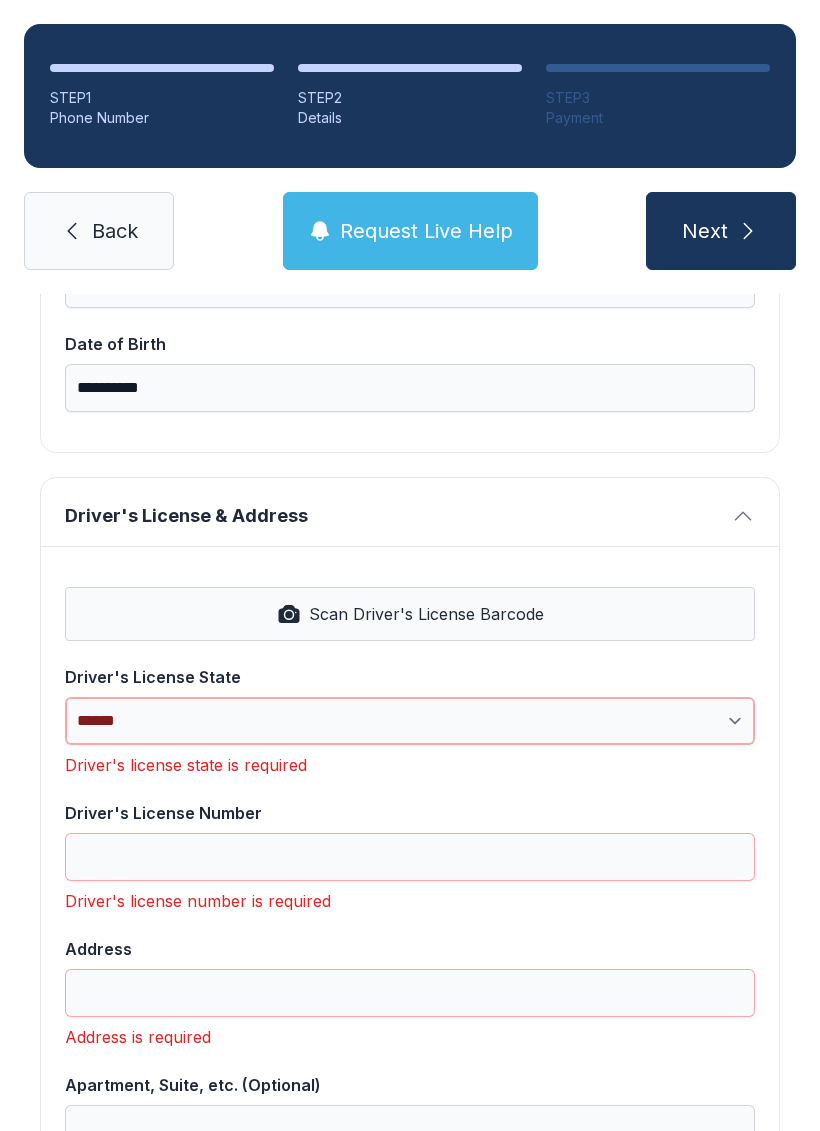 select on "**" 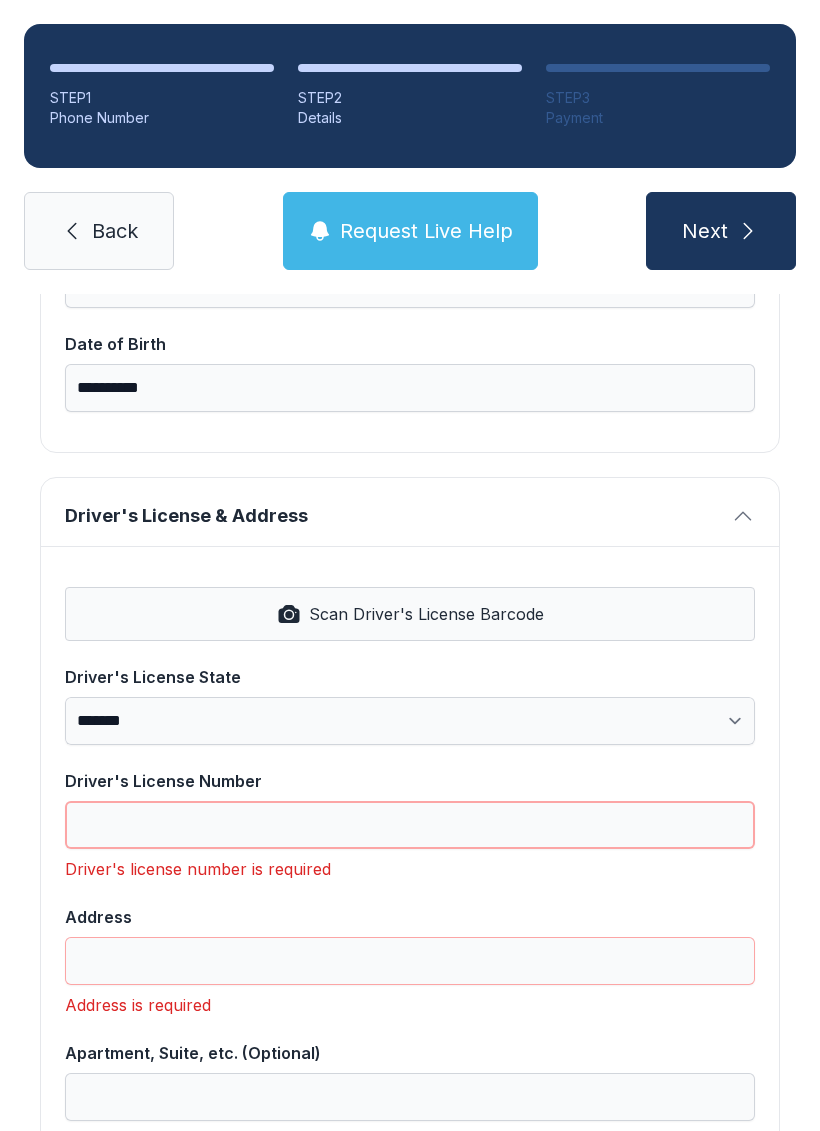 click on "Driver's License Number" at bounding box center [410, 825] 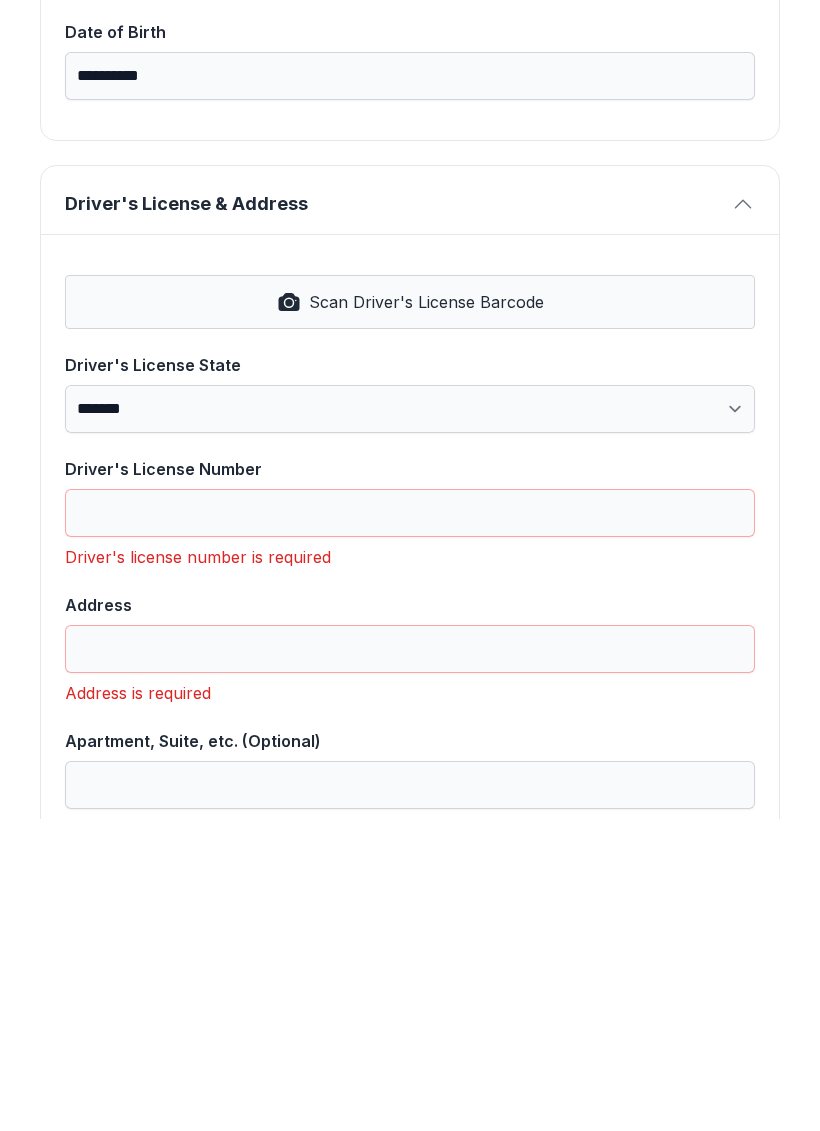 click on "Scan Driver's License Barcode" at bounding box center [410, 614] 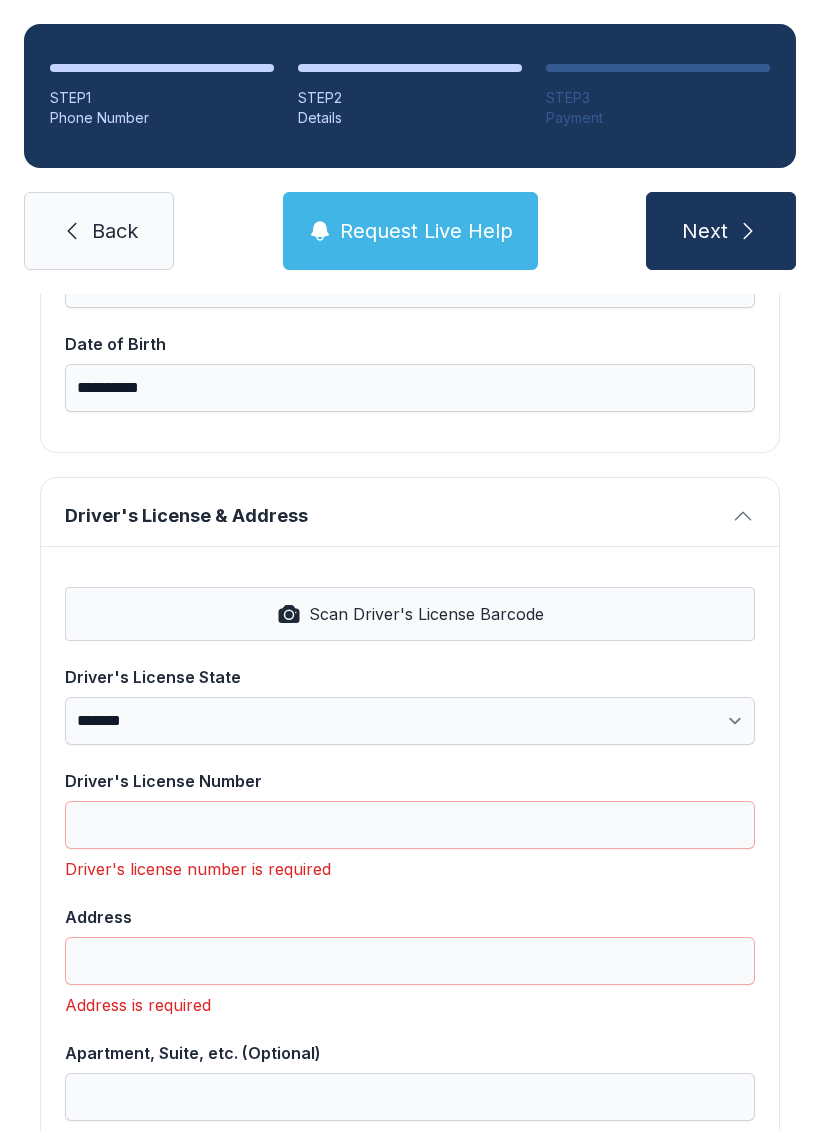 type on "*********" 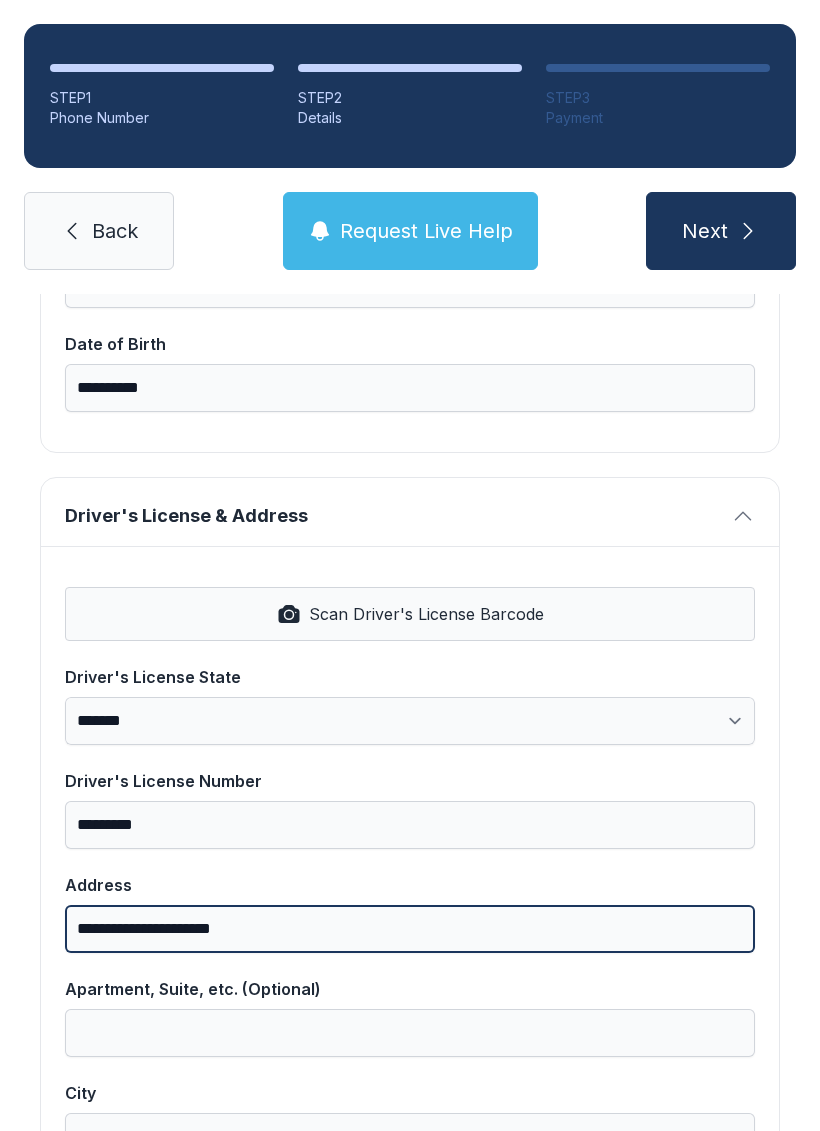 click on "**********" at bounding box center (410, 929) 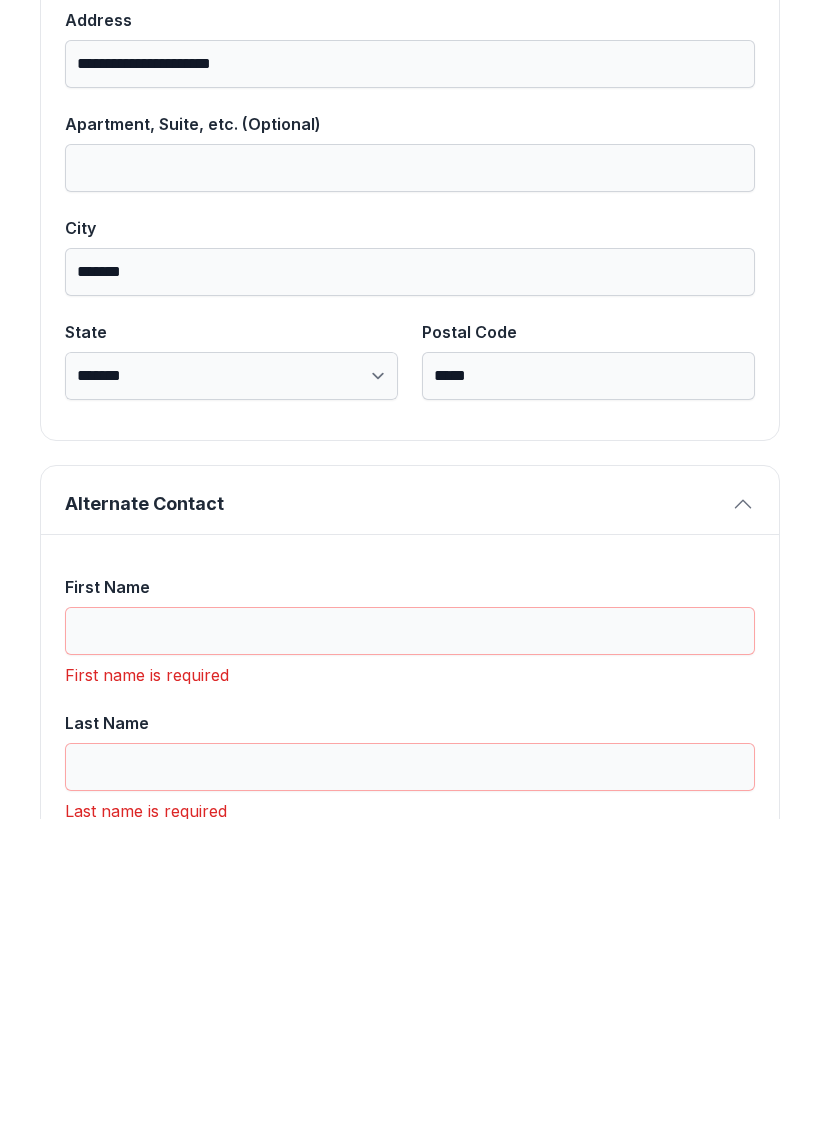 scroll, scrollTop: 1154, scrollLeft: 0, axis: vertical 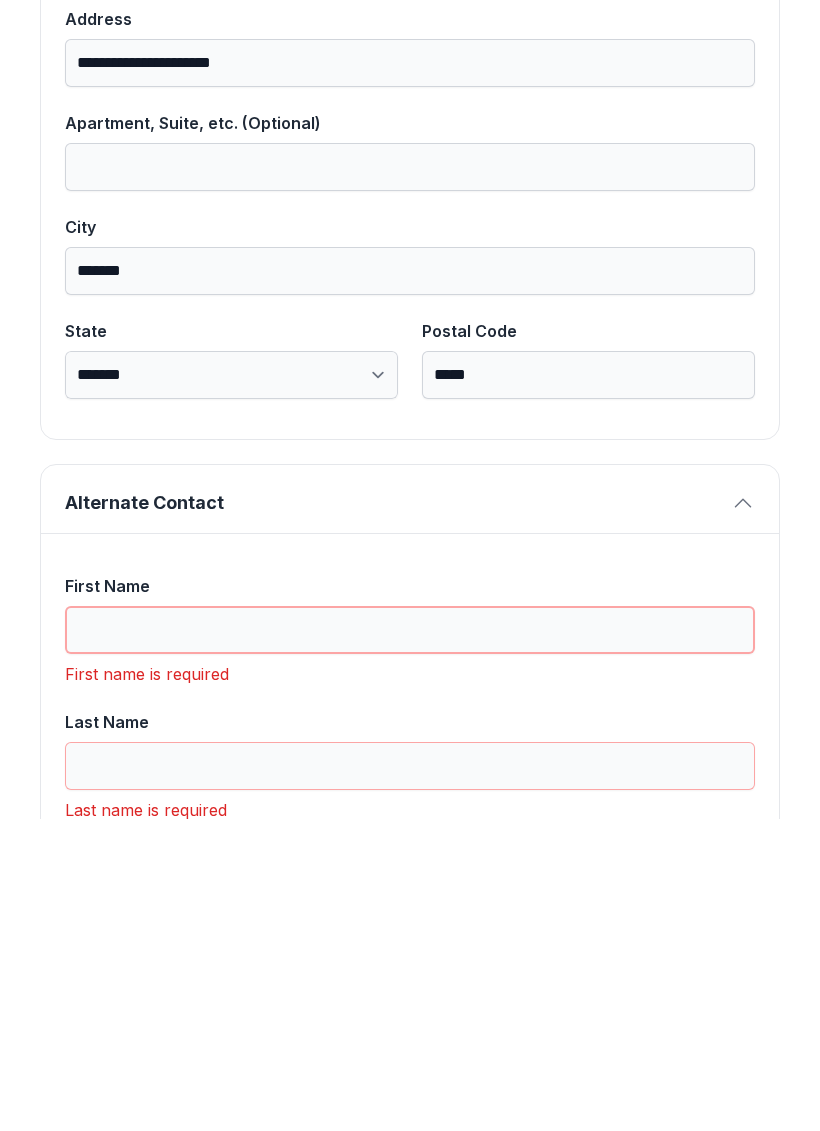 click on "First Name" at bounding box center (410, 942) 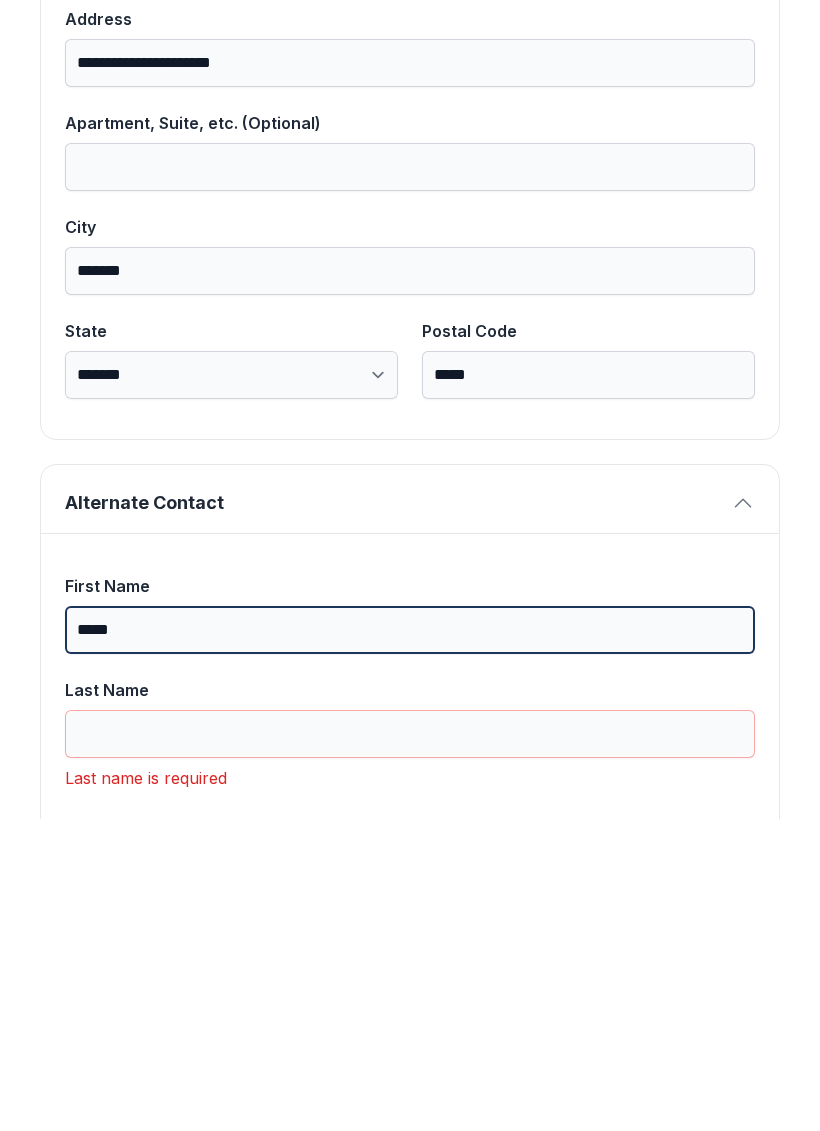 type on "*****" 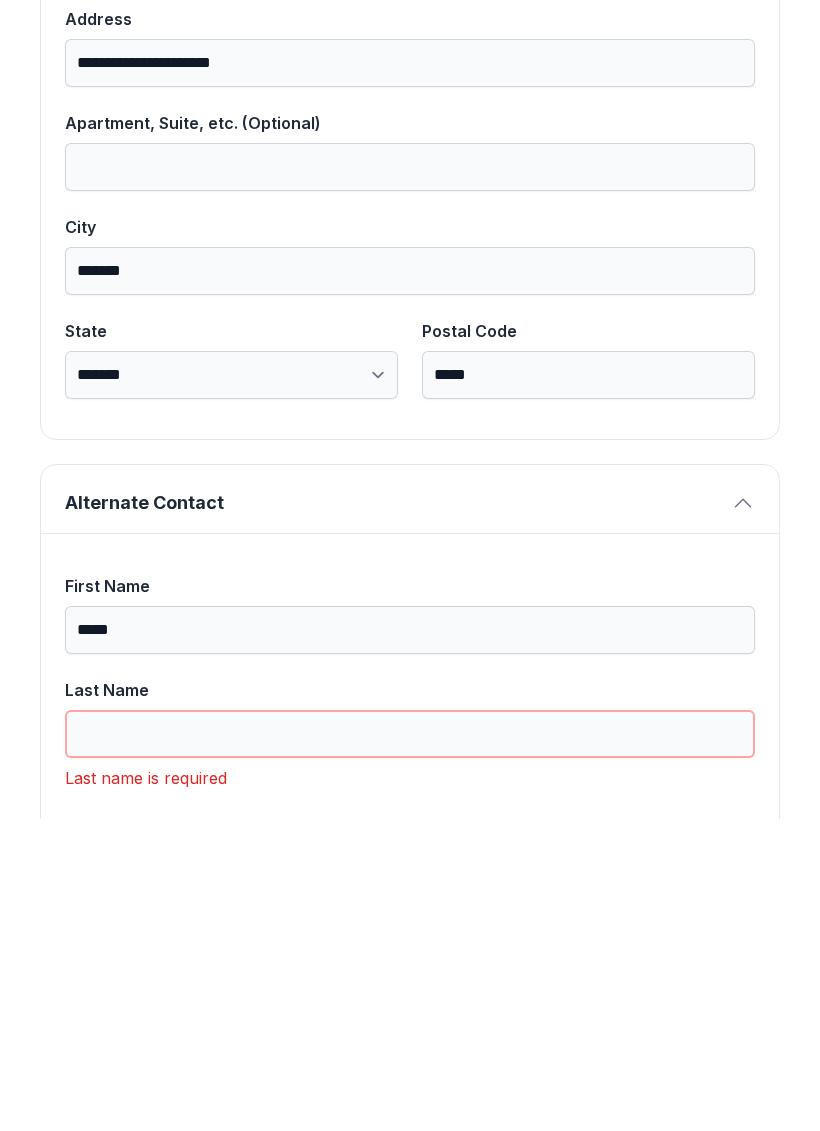 click on "Last Name" at bounding box center [410, 1046] 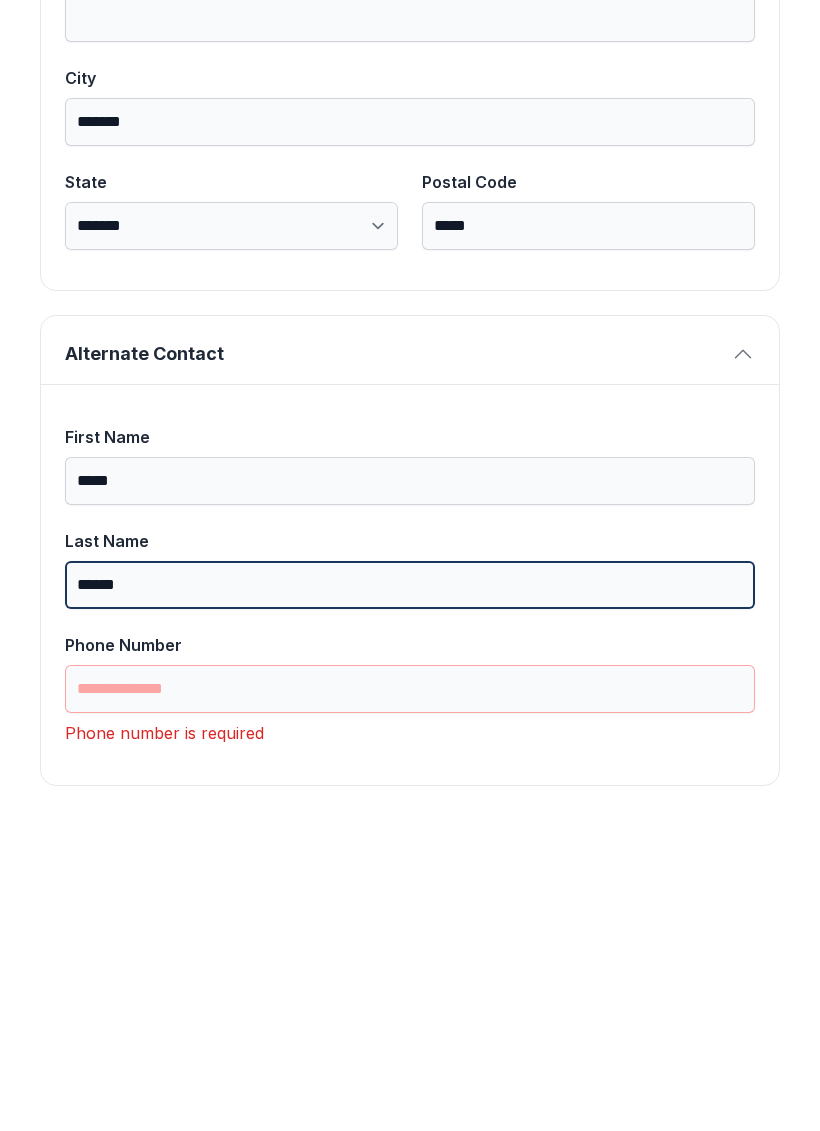scroll, scrollTop: 1301, scrollLeft: 0, axis: vertical 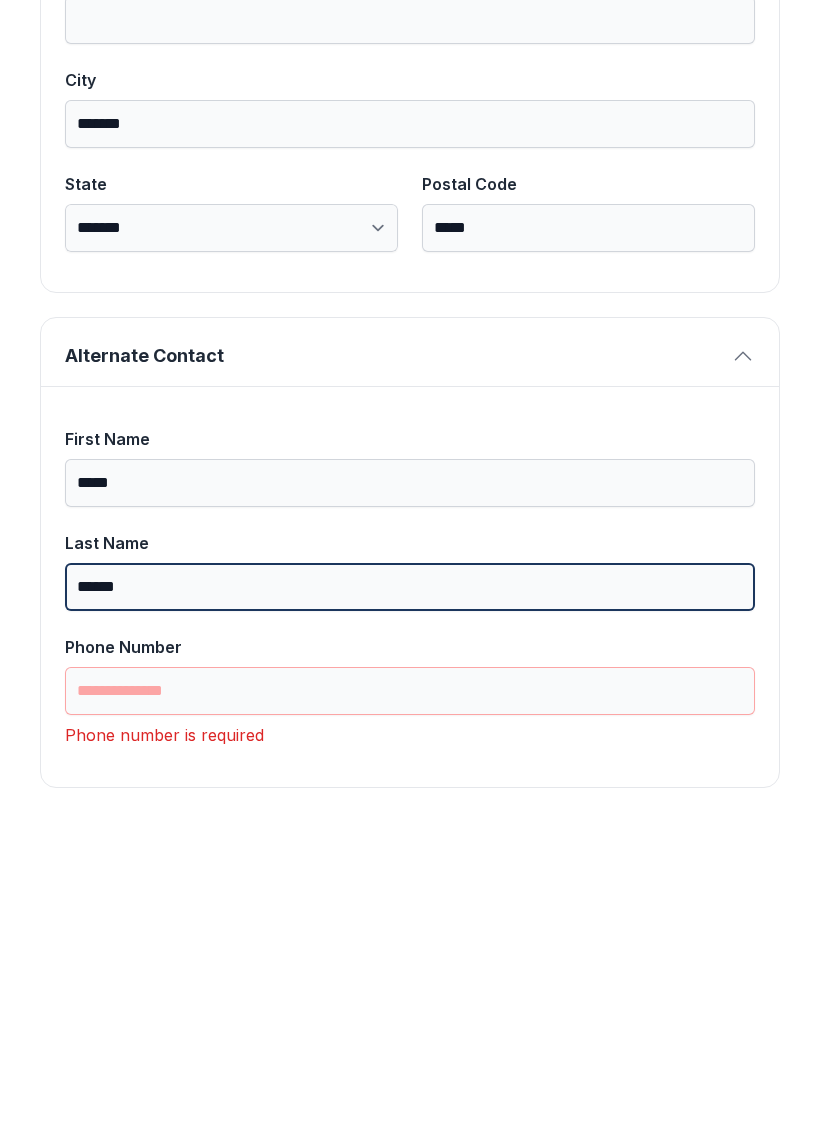 type on "******" 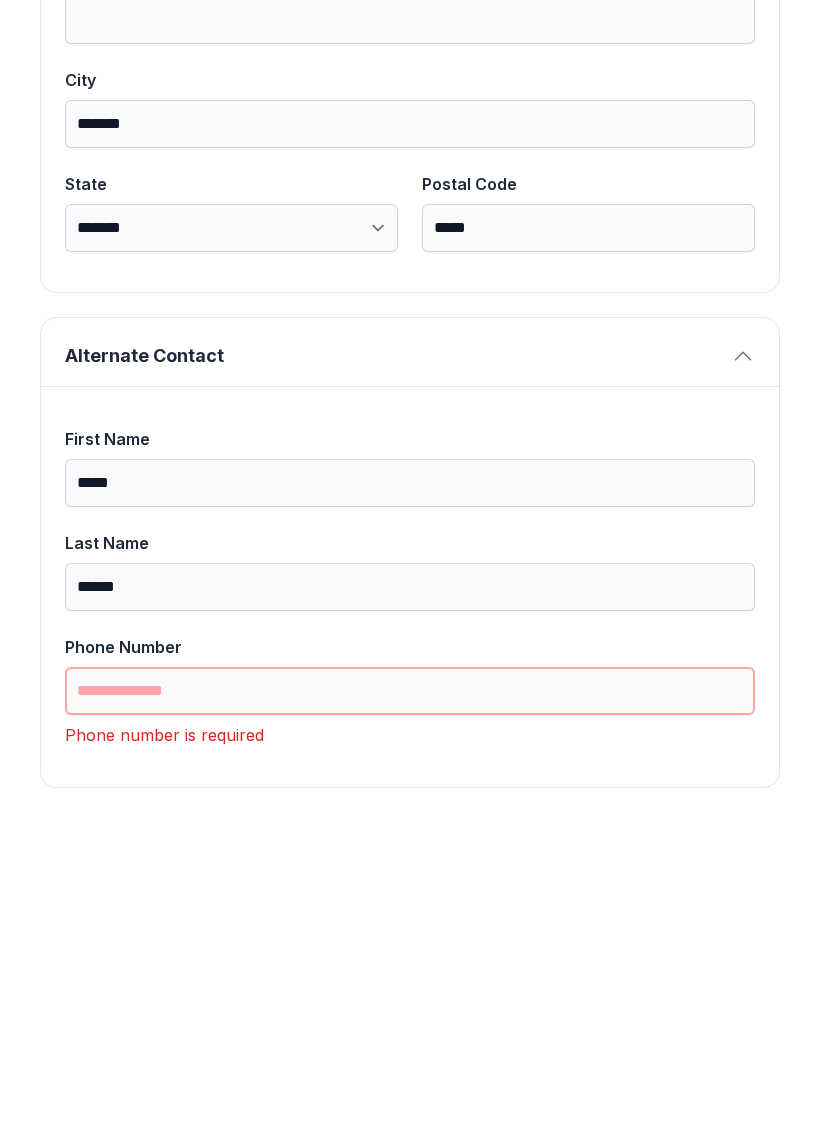 click on "Phone Number" at bounding box center [410, 1003] 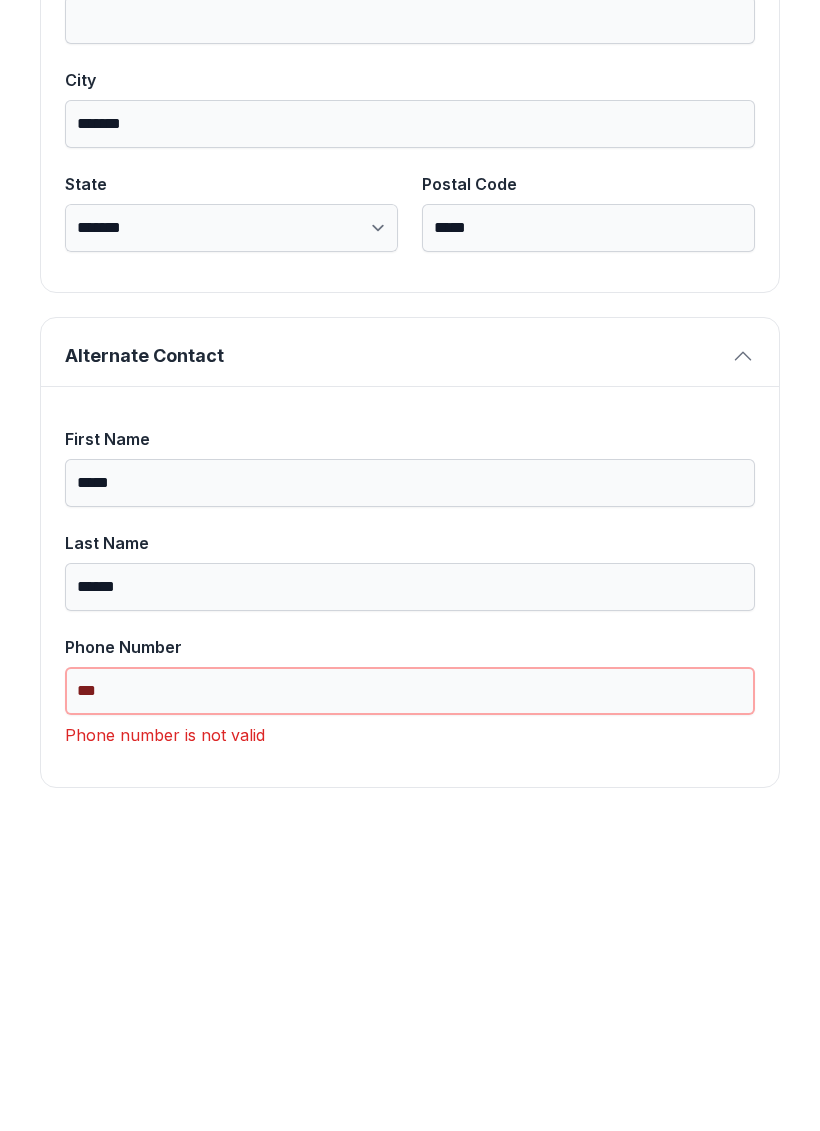 type on "*****" 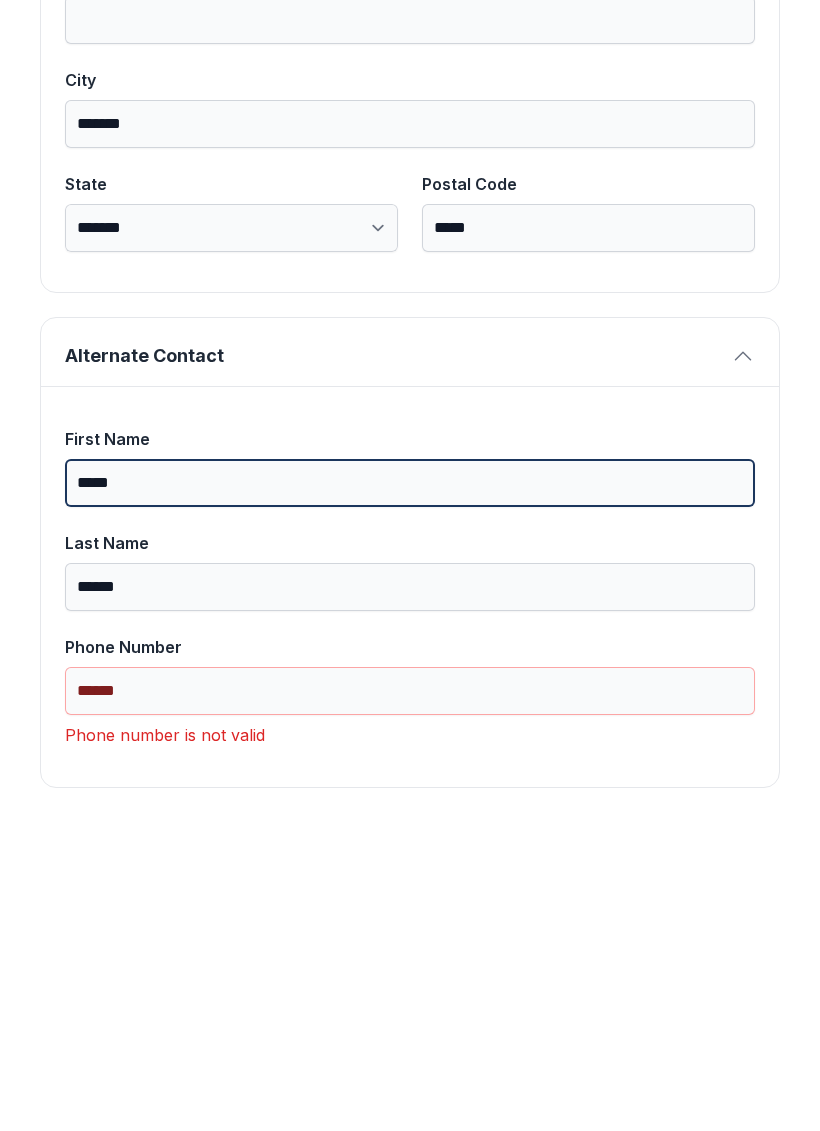 click on "*****" at bounding box center [410, 795] 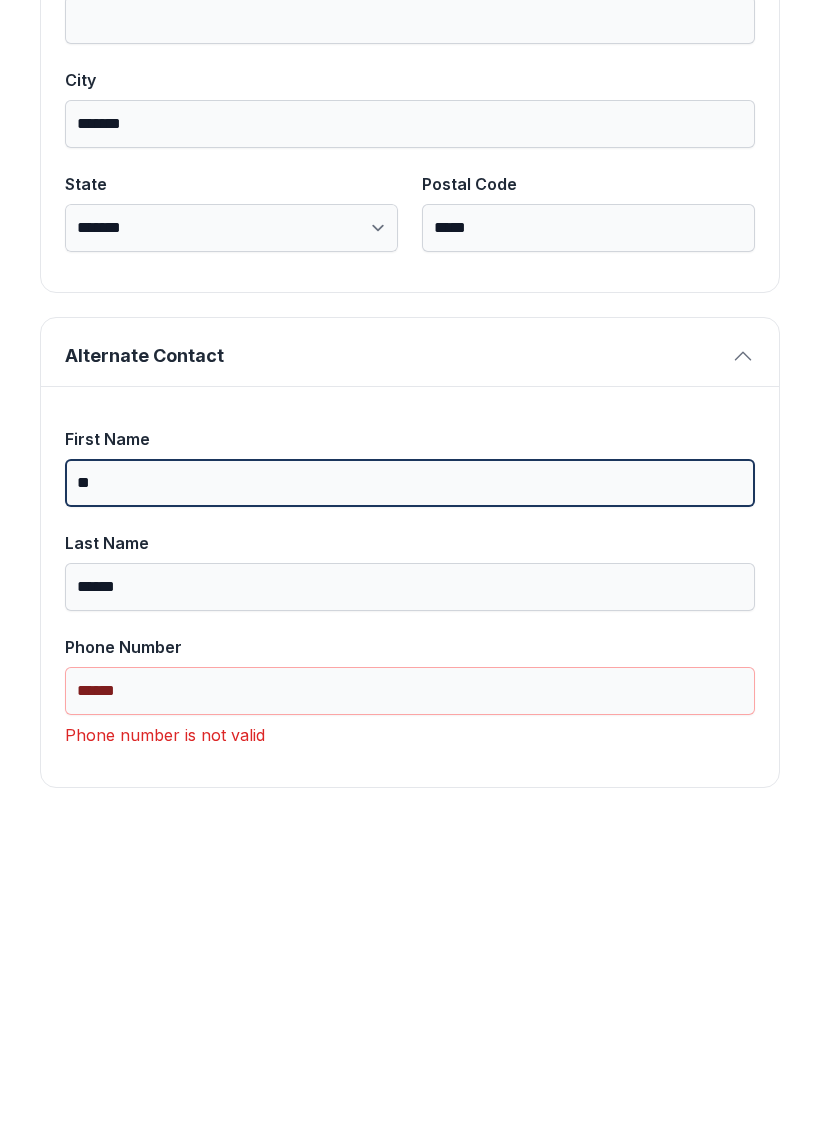 type on "*" 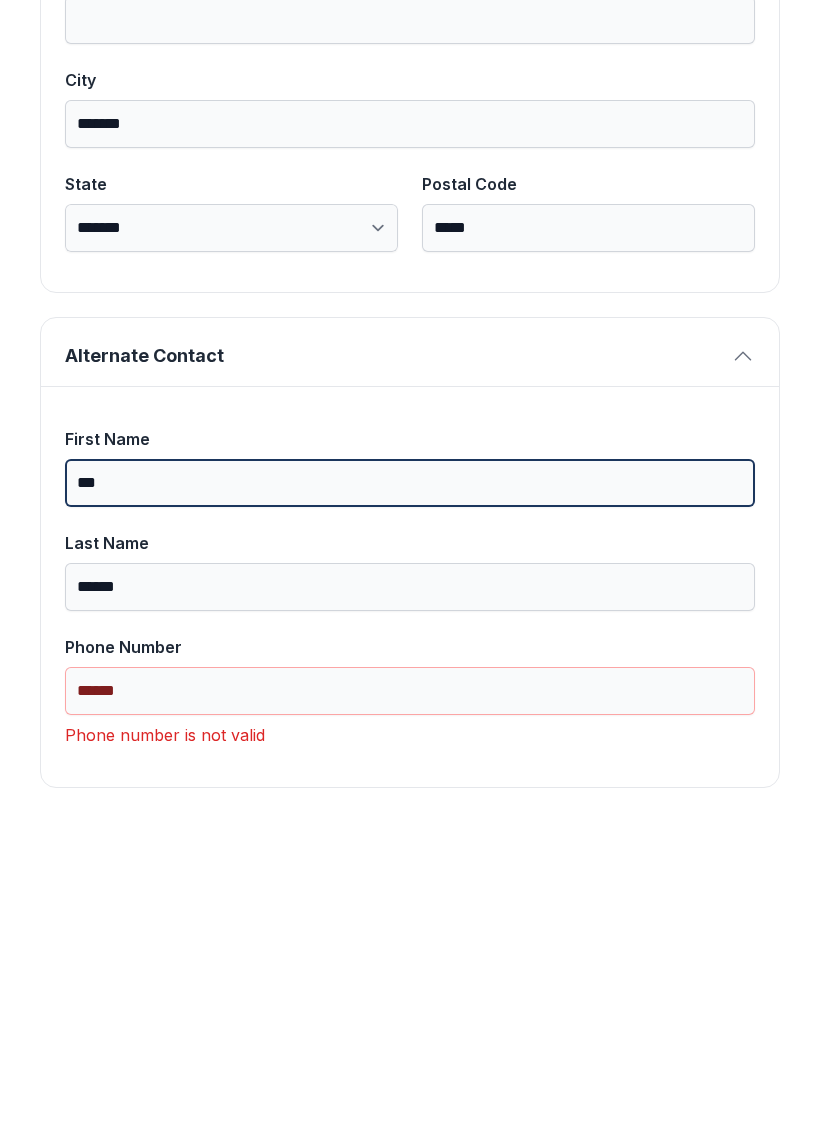 type on "***" 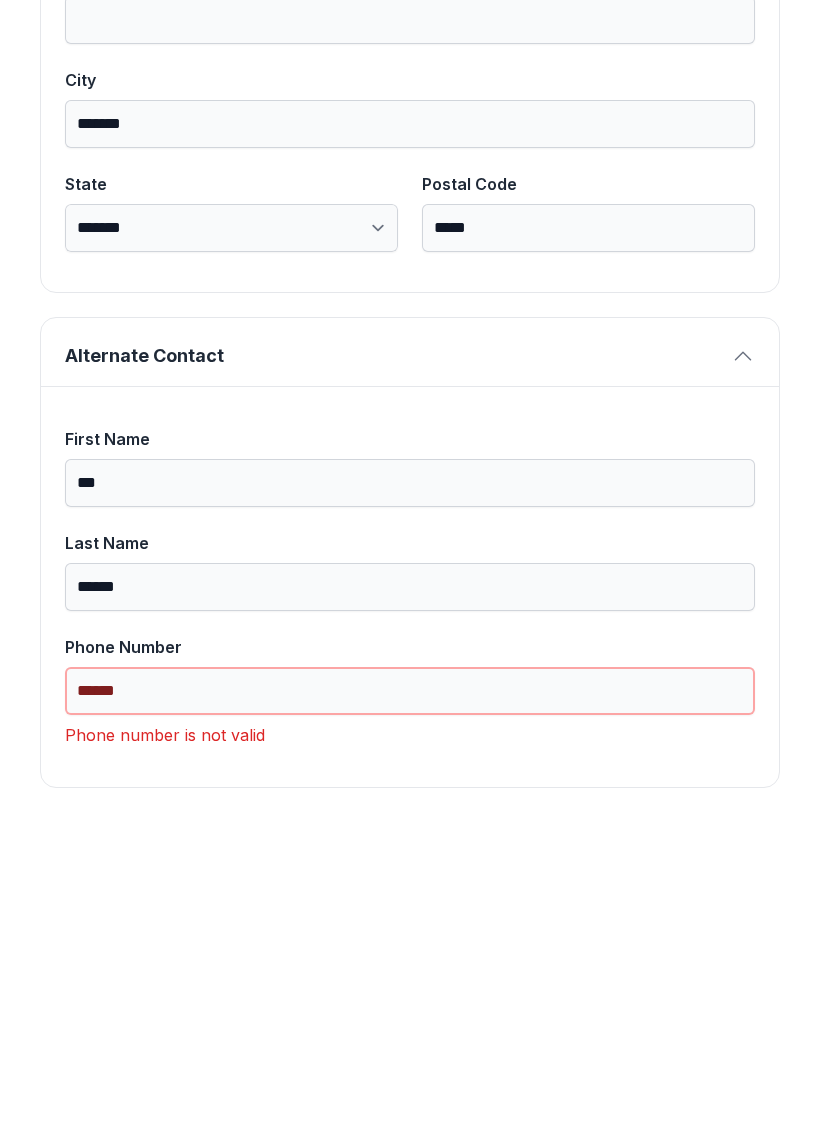 click on "*****" at bounding box center [410, 1003] 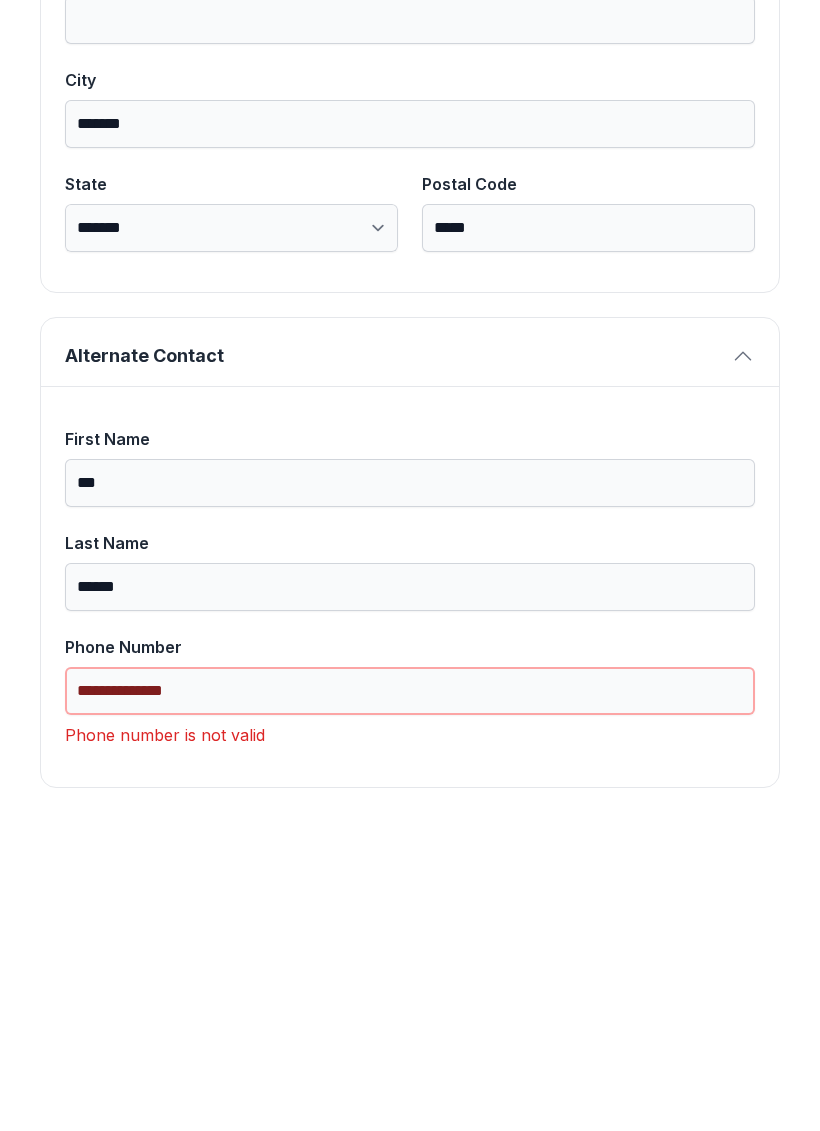 scroll, scrollTop: 1269, scrollLeft: 0, axis: vertical 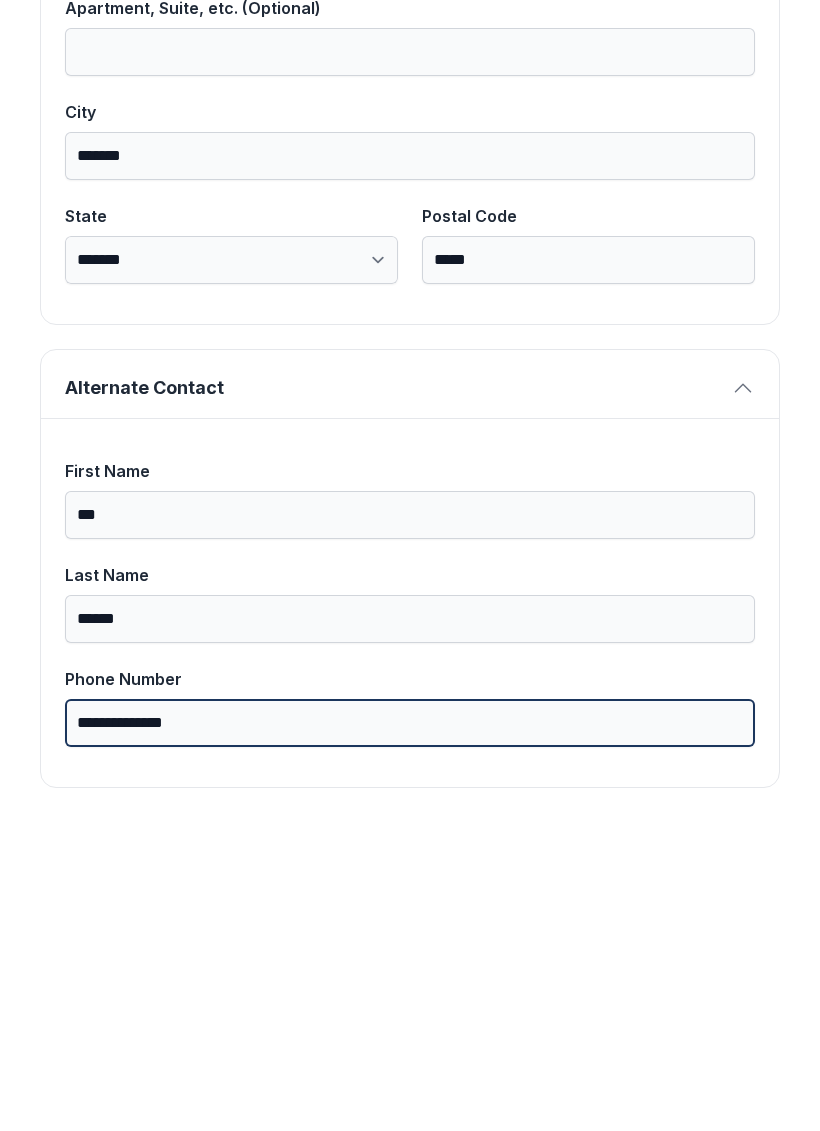 type on "**********" 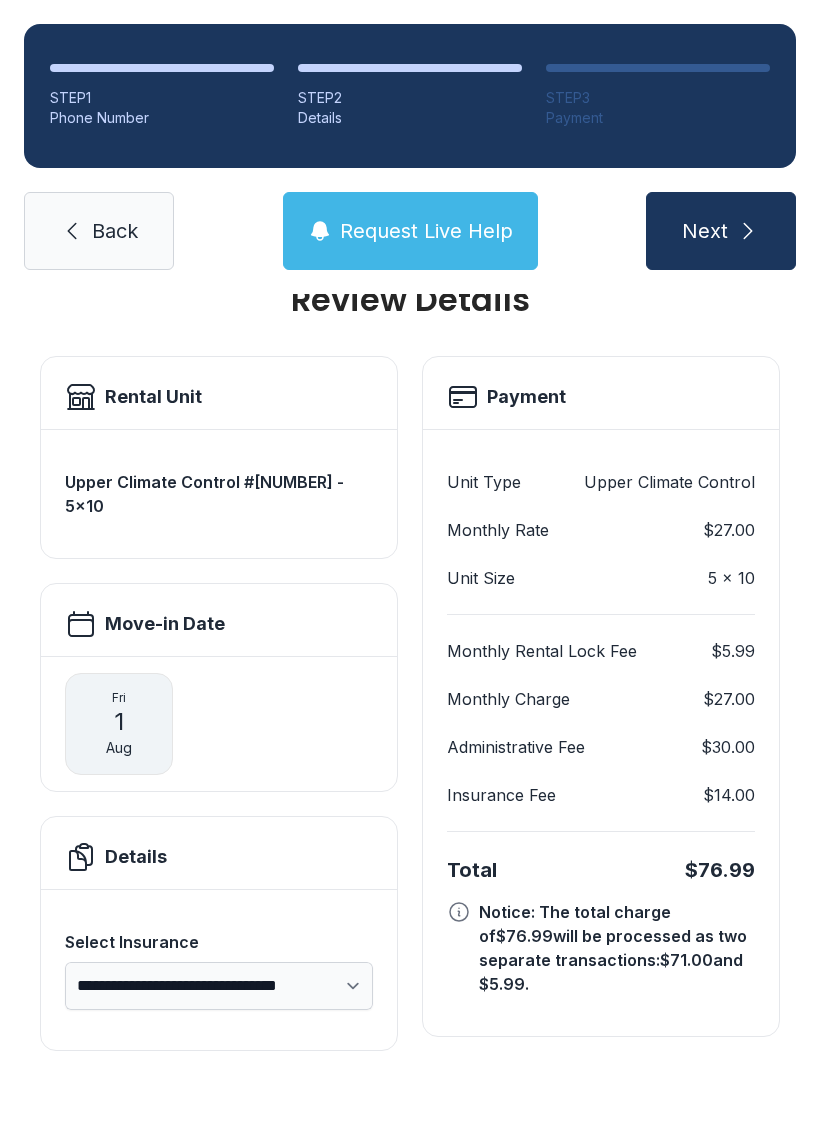 scroll, scrollTop: 0, scrollLeft: 0, axis: both 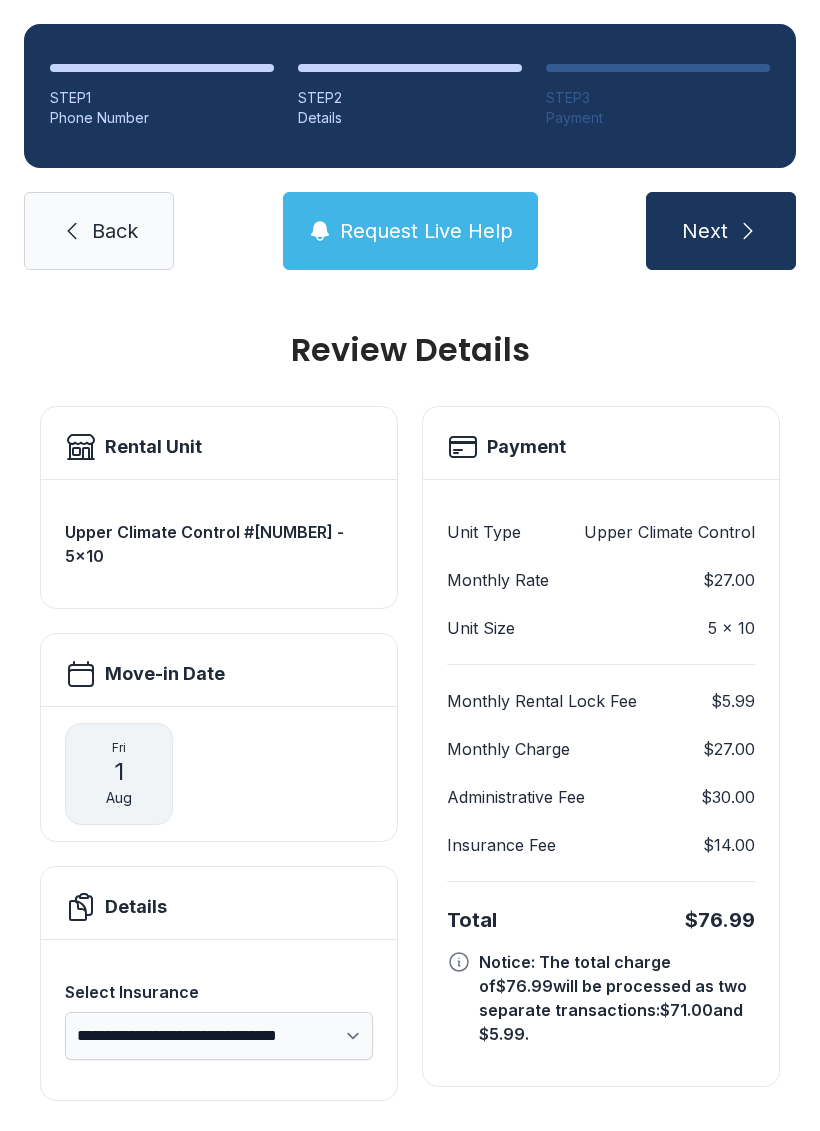 click on "**********" at bounding box center [219, 1036] 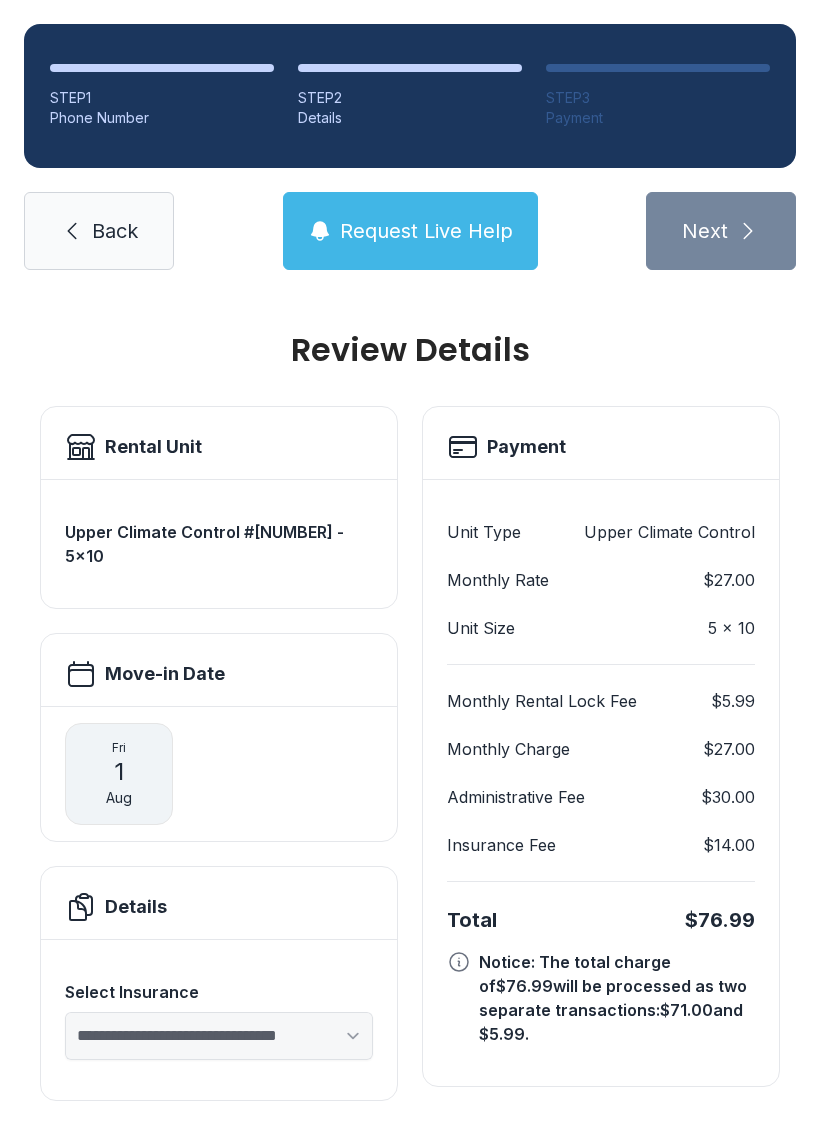 select on "****" 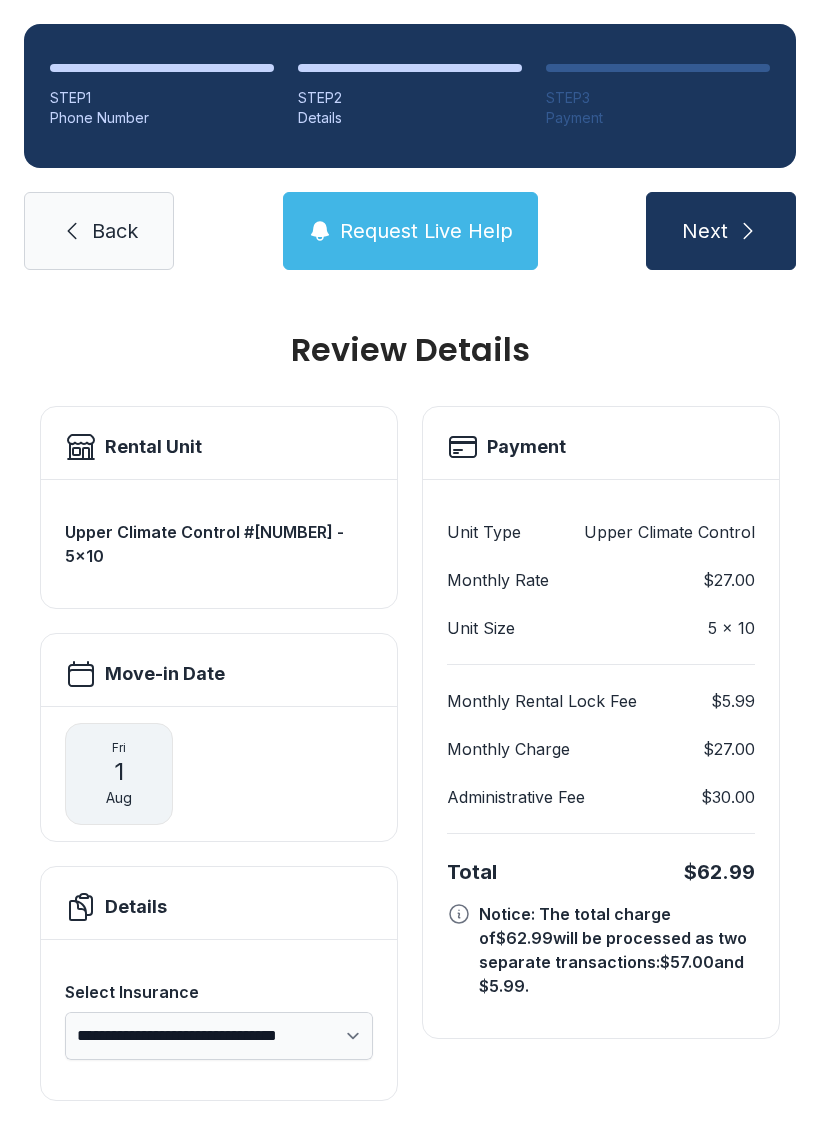 click on "**********" at bounding box center [219, 1020] 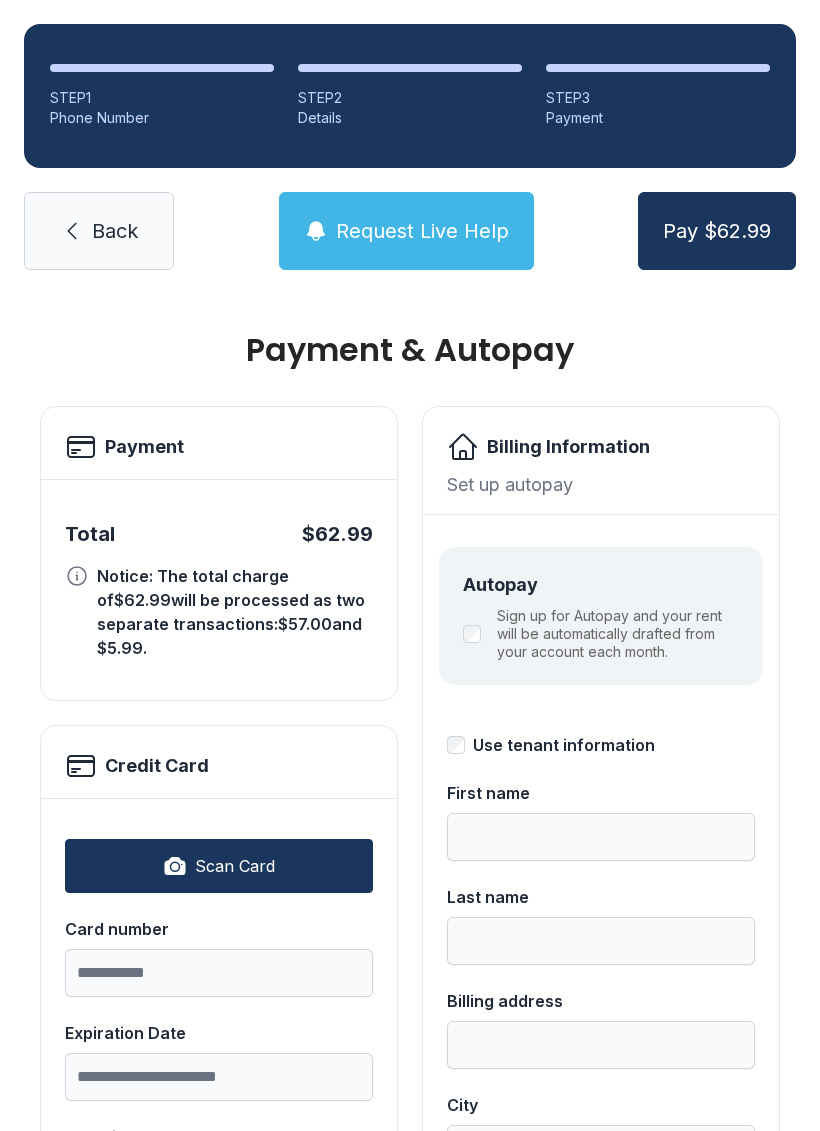 click on "Scan Card" at bounding box center (219, 866) 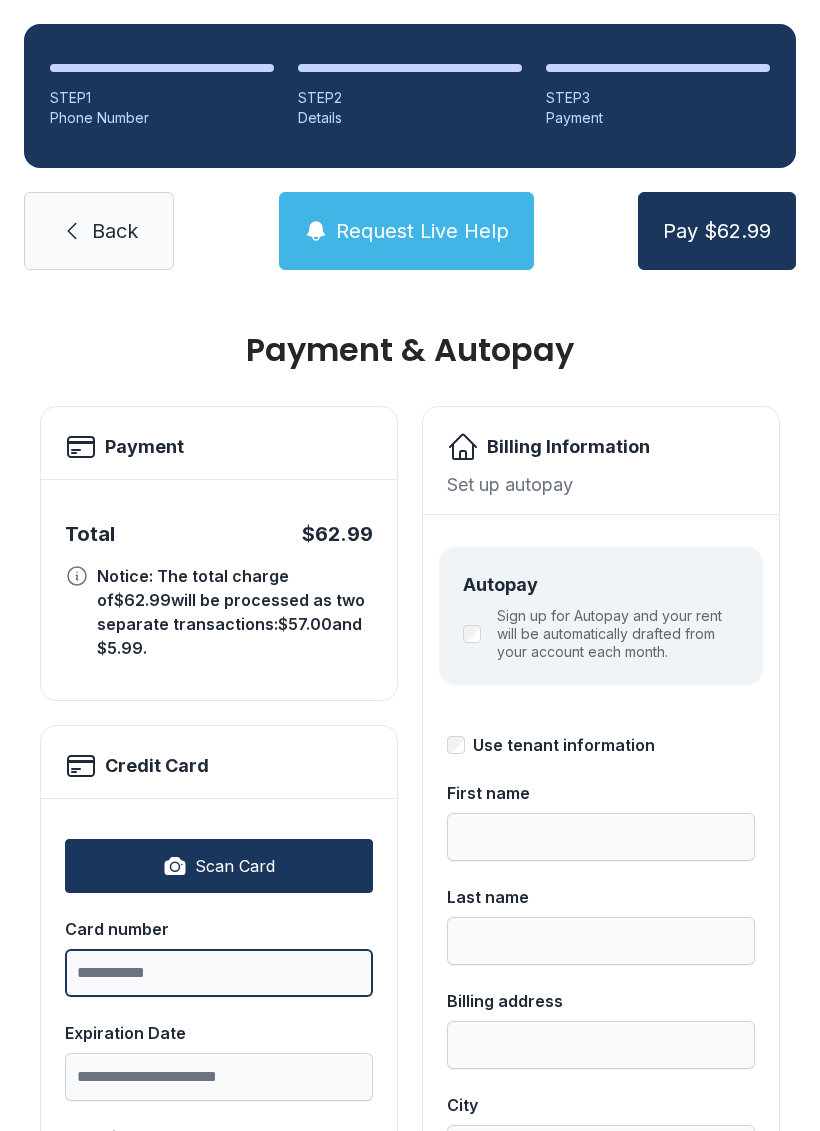 click on "Card number" at bounding box center (219, 973) 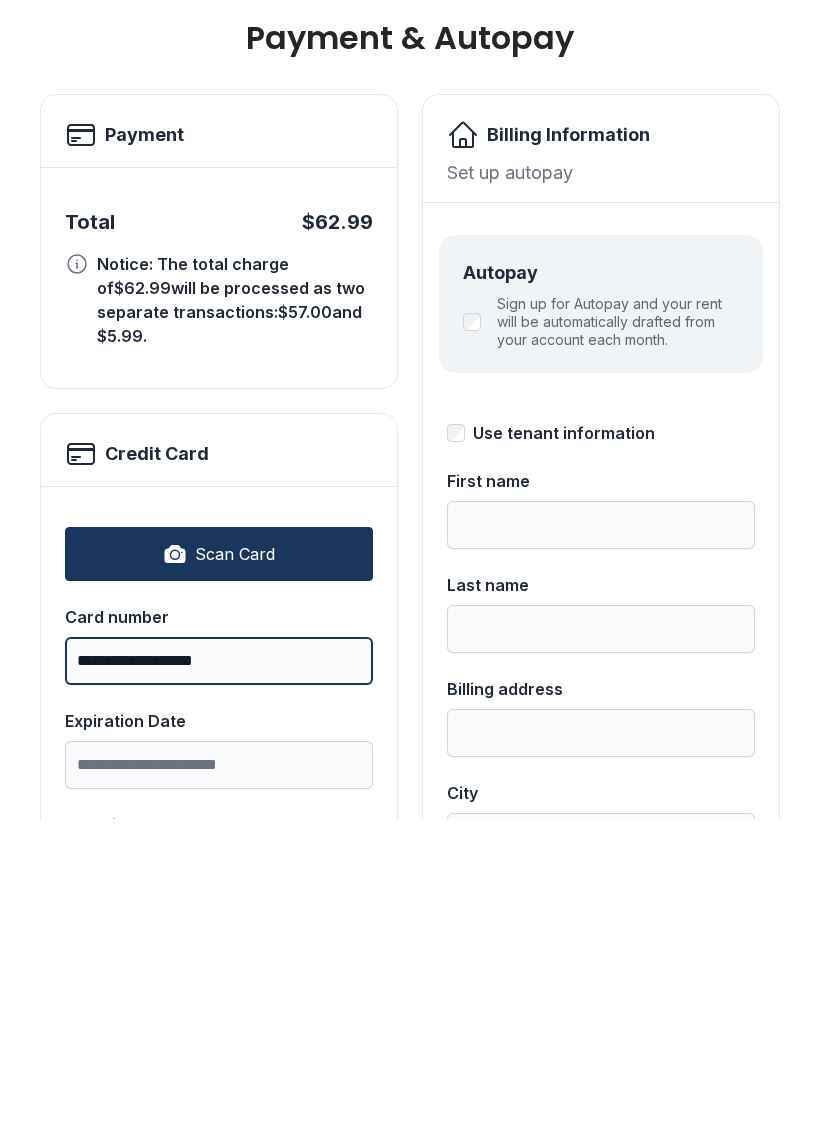 type on "**********" 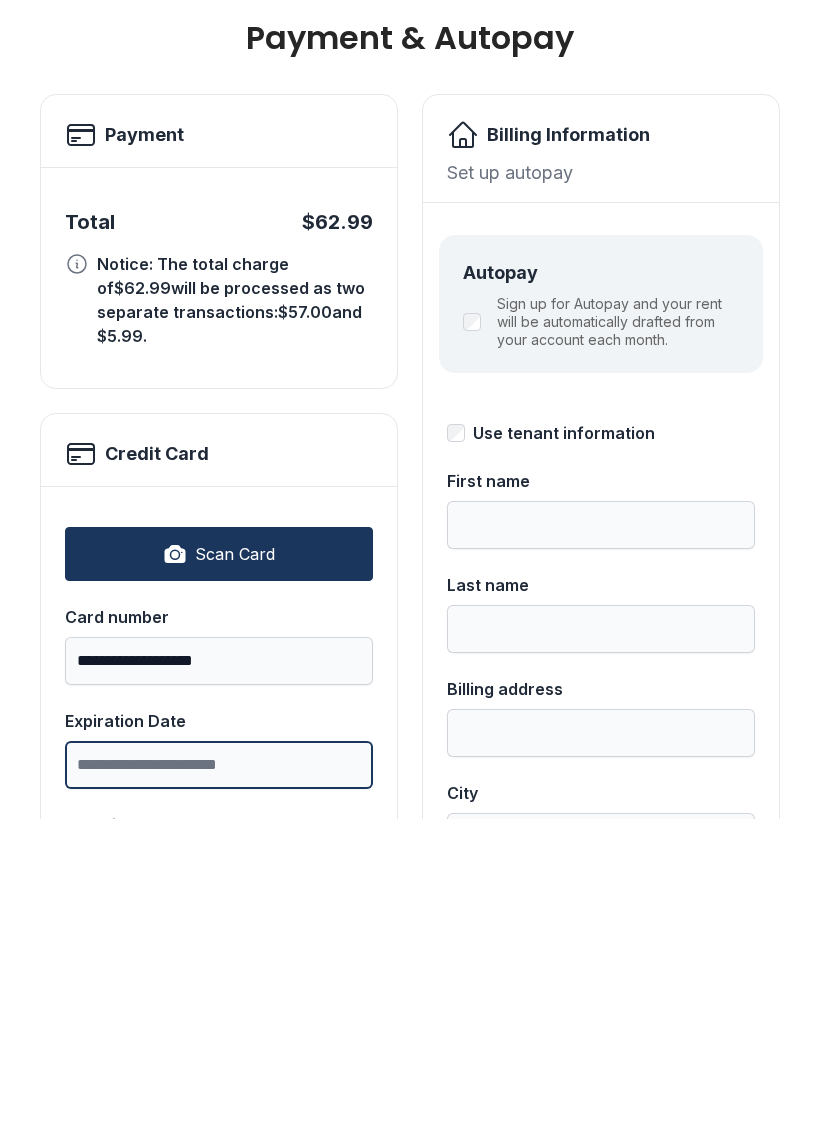 click on "Expiration Date" at bounding box center [219, 1077] 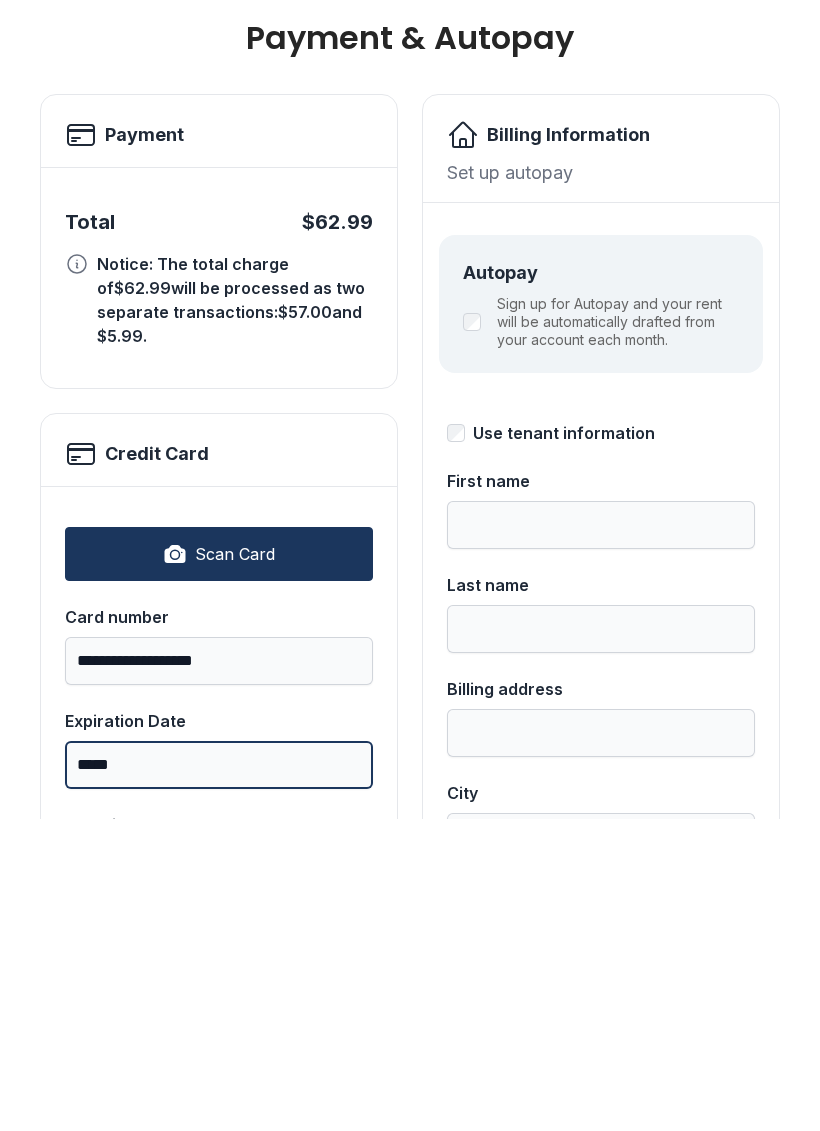 type on "*****" 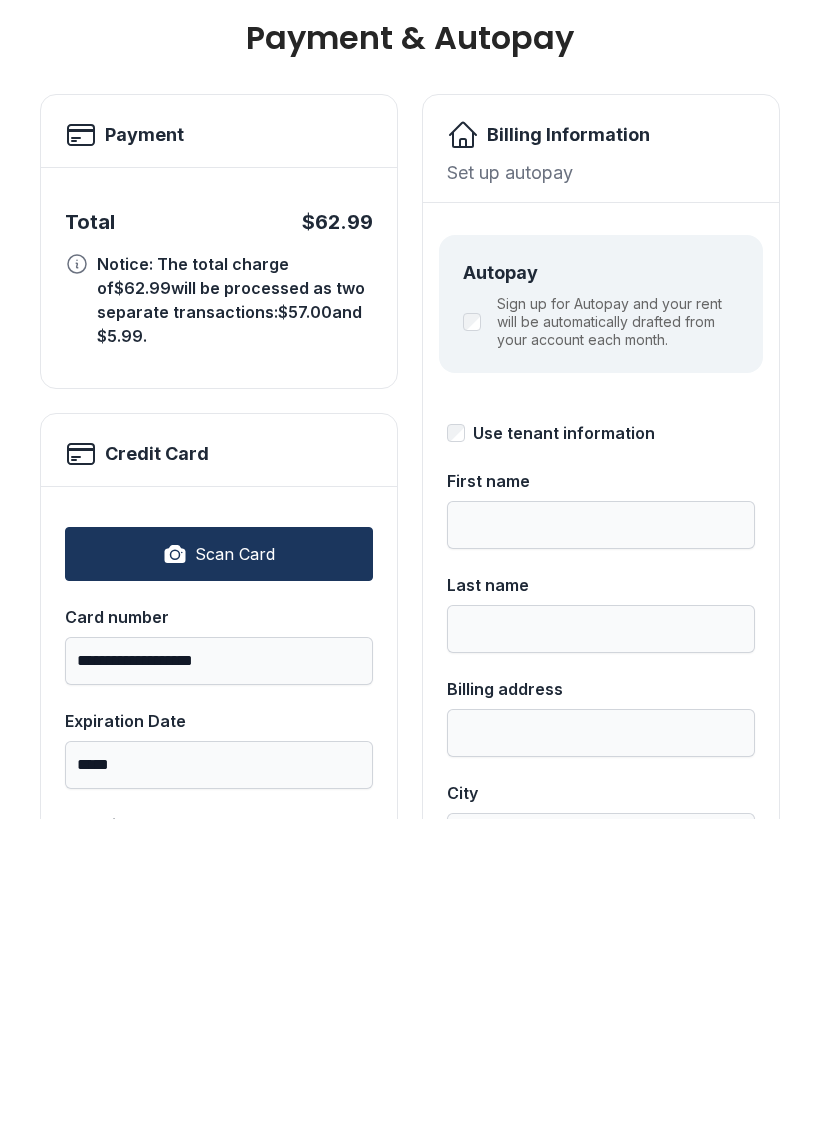 click on "Security code" at bounding box center (219, 1181) 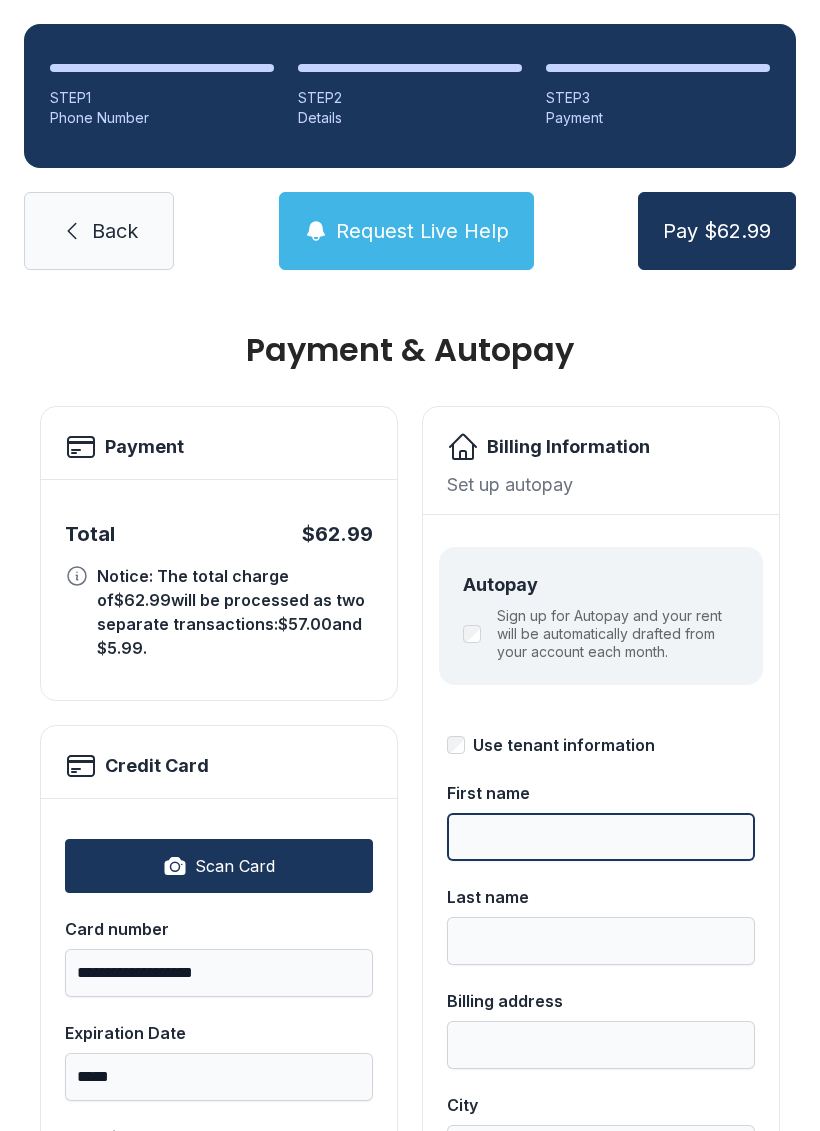 click on "First name" at bounding box center (601, 837) 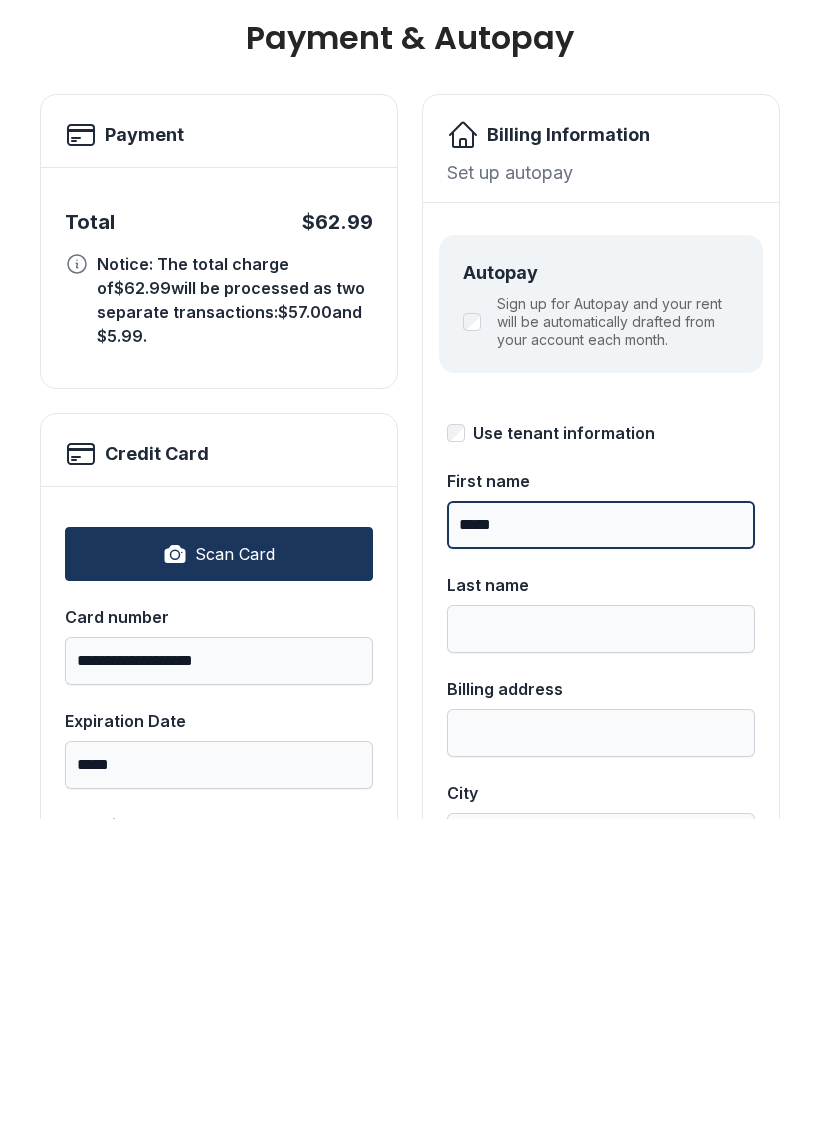 type on "*****" 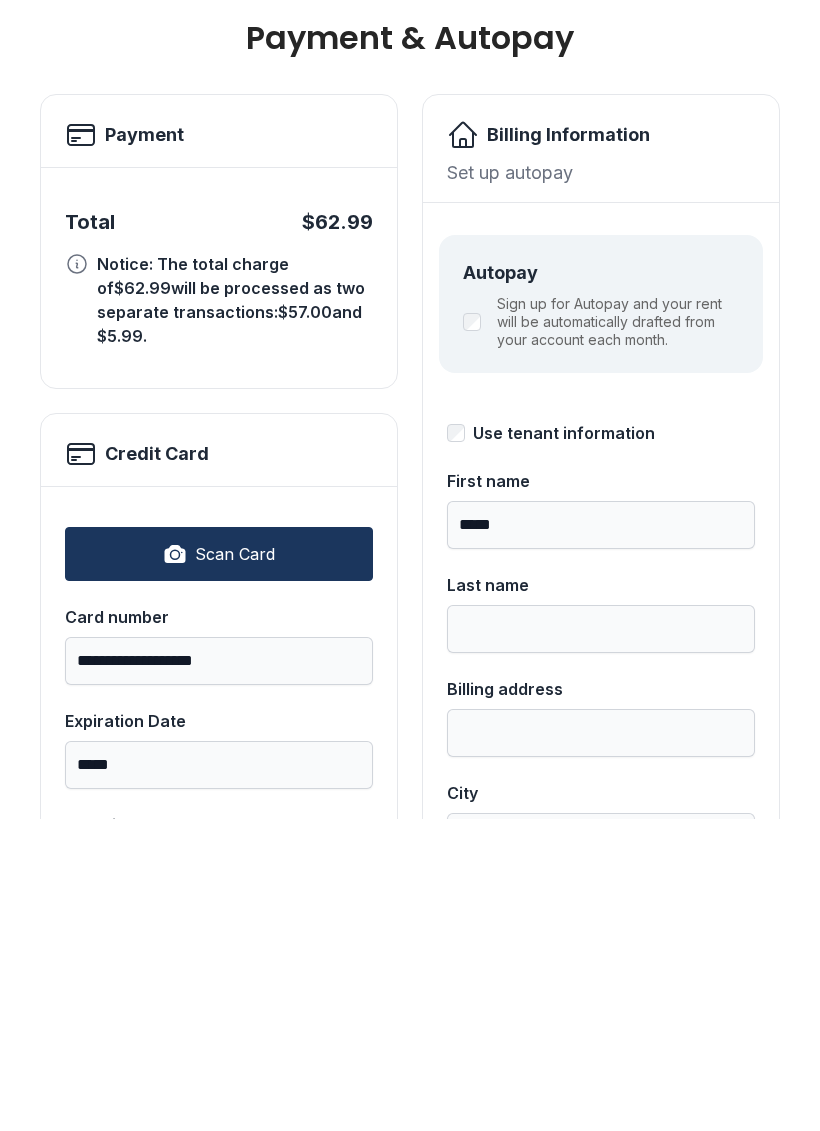 click on "Last name" at bounding box center (601, 925) 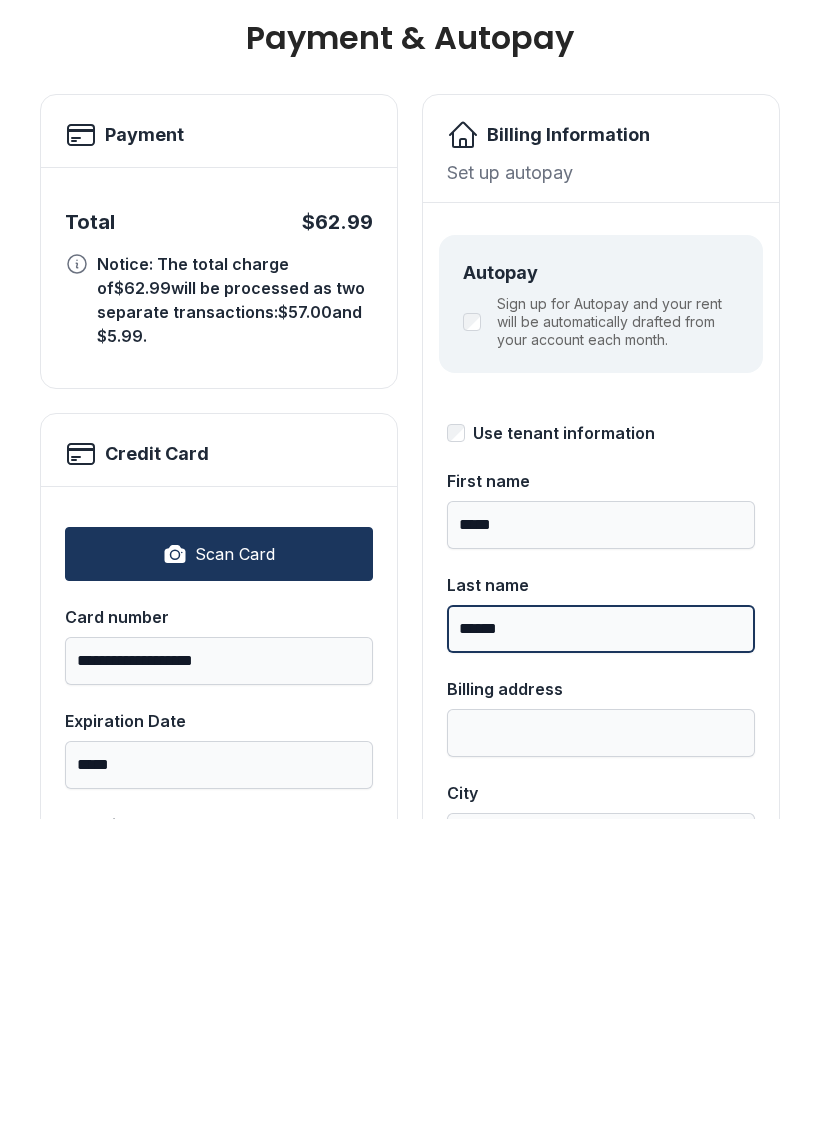 type on "******" 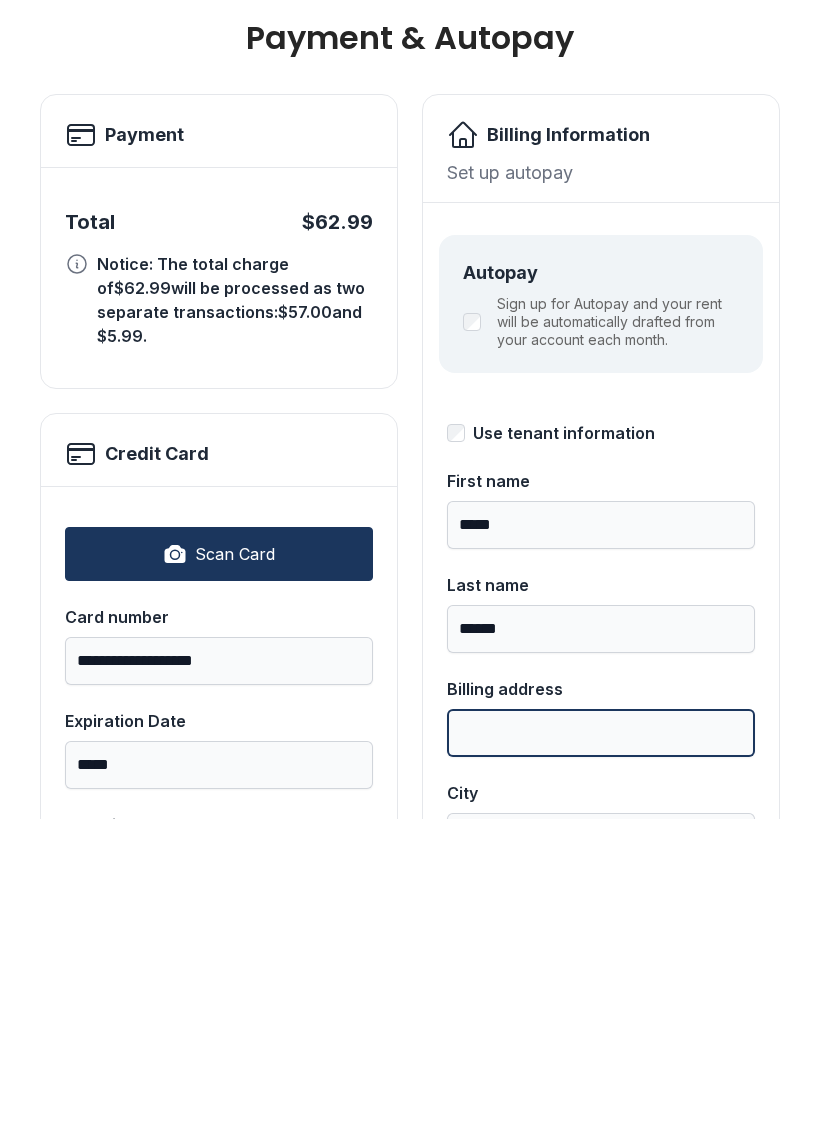 click on "Billing address" at bounding box center [601, 1045] 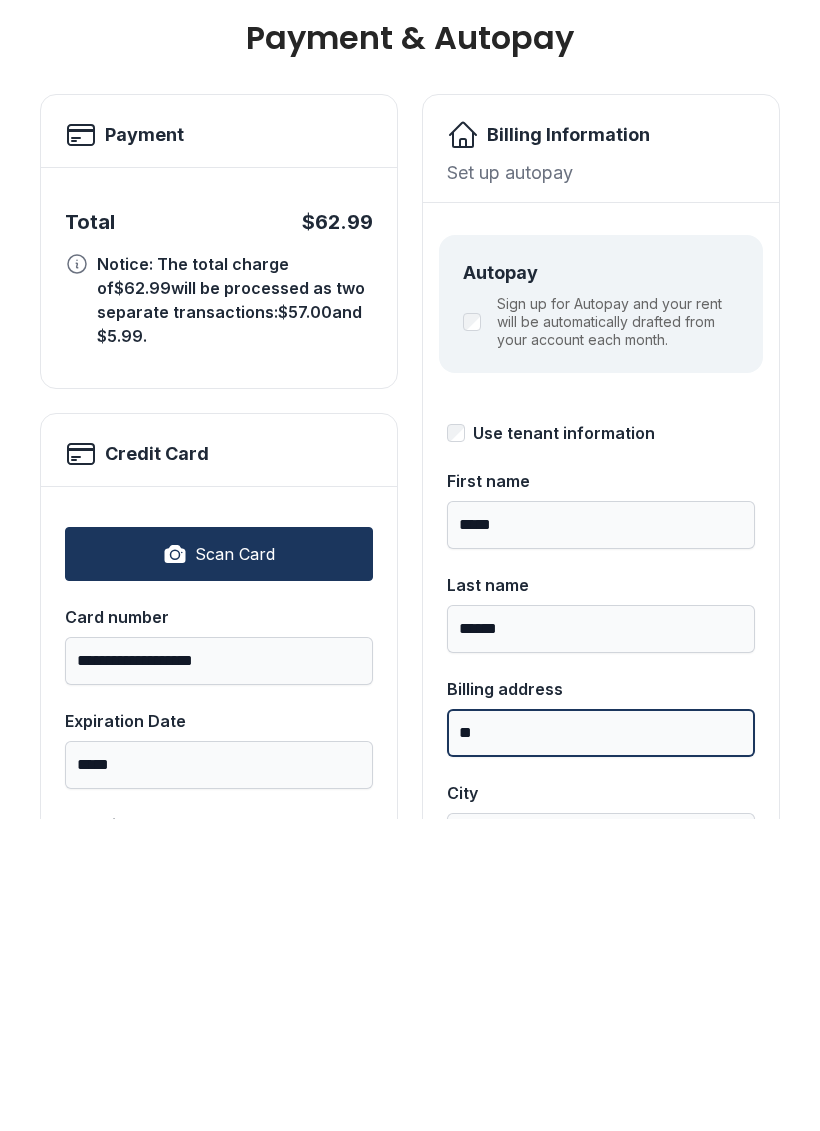 type on "*" 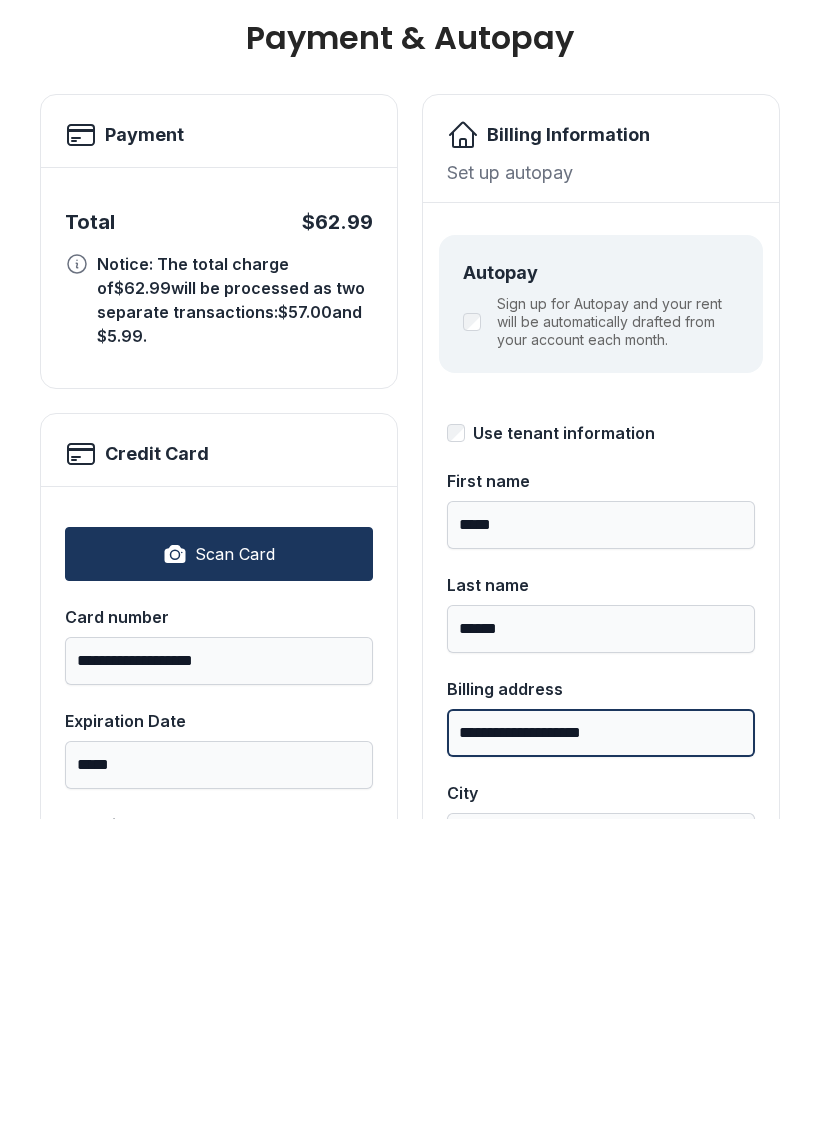 type on "**********" 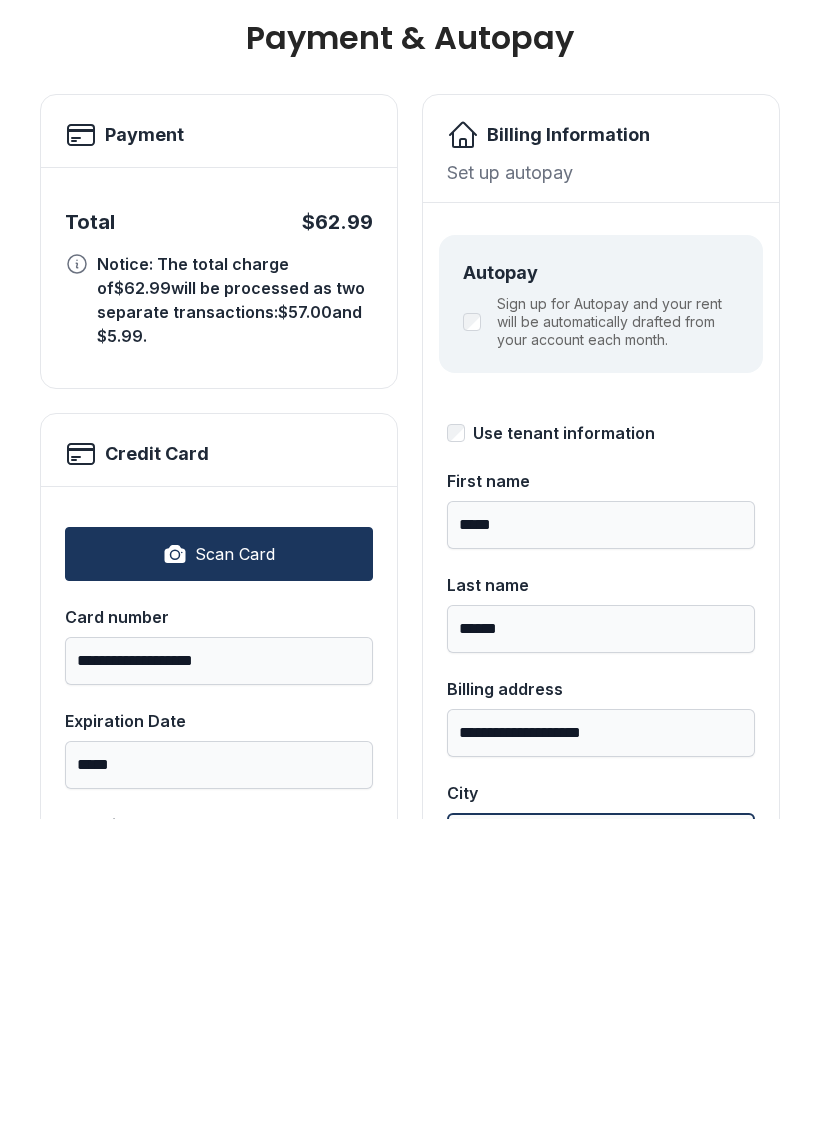 click on "City" at bounding box center [601, 1149] 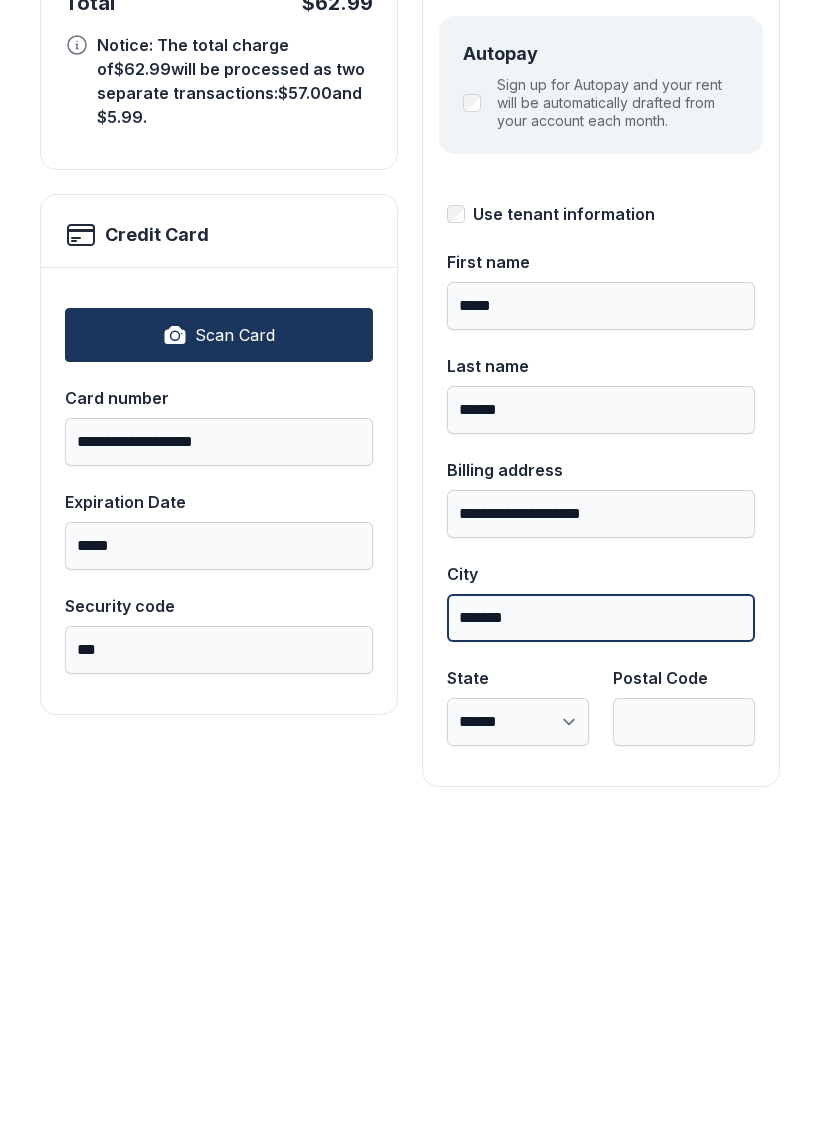 scroll, scrollTop: 218, scrollLeft: 0, axis: vertical 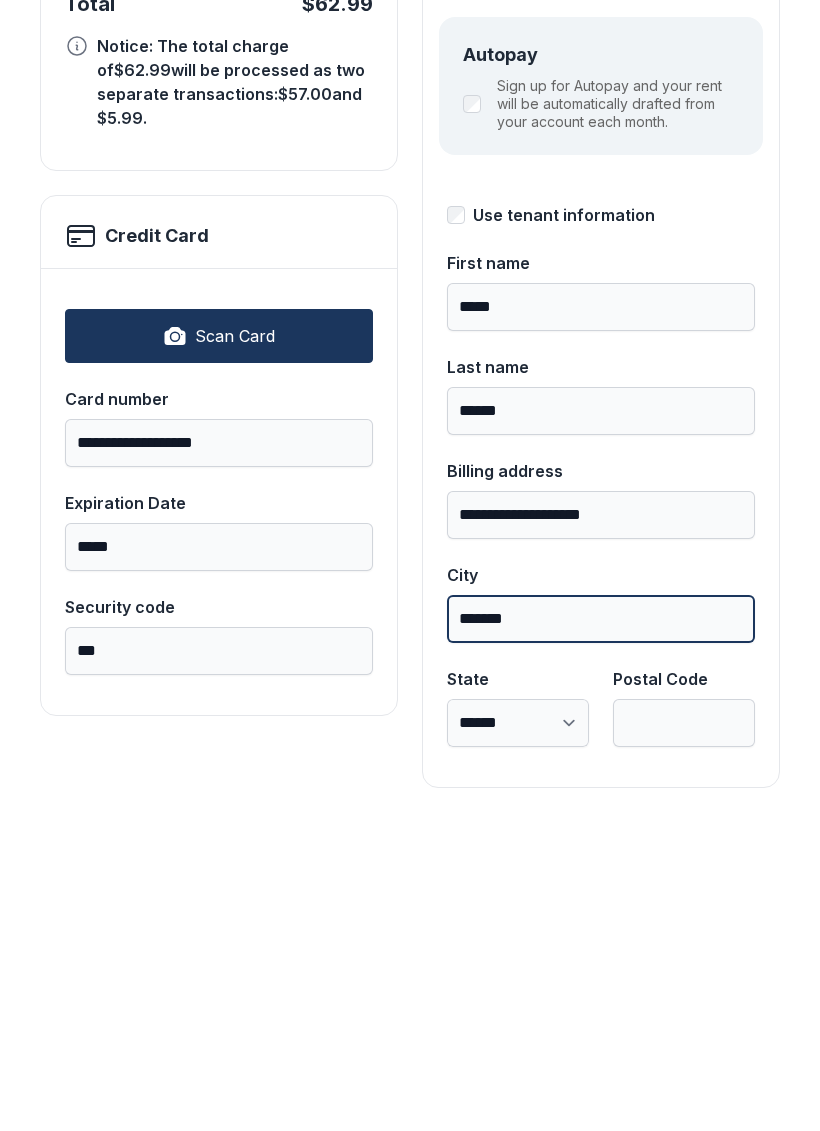type on "*******" 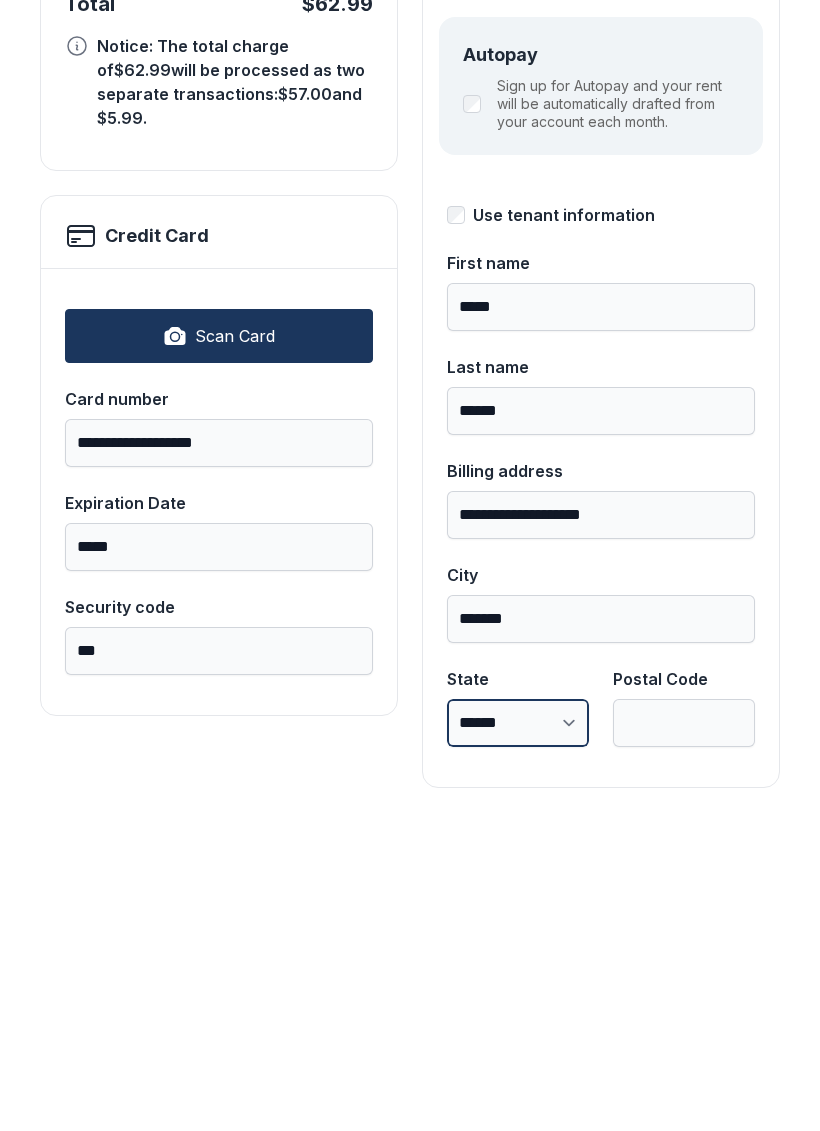 click on "**********" at bounding box center [518, 1035] 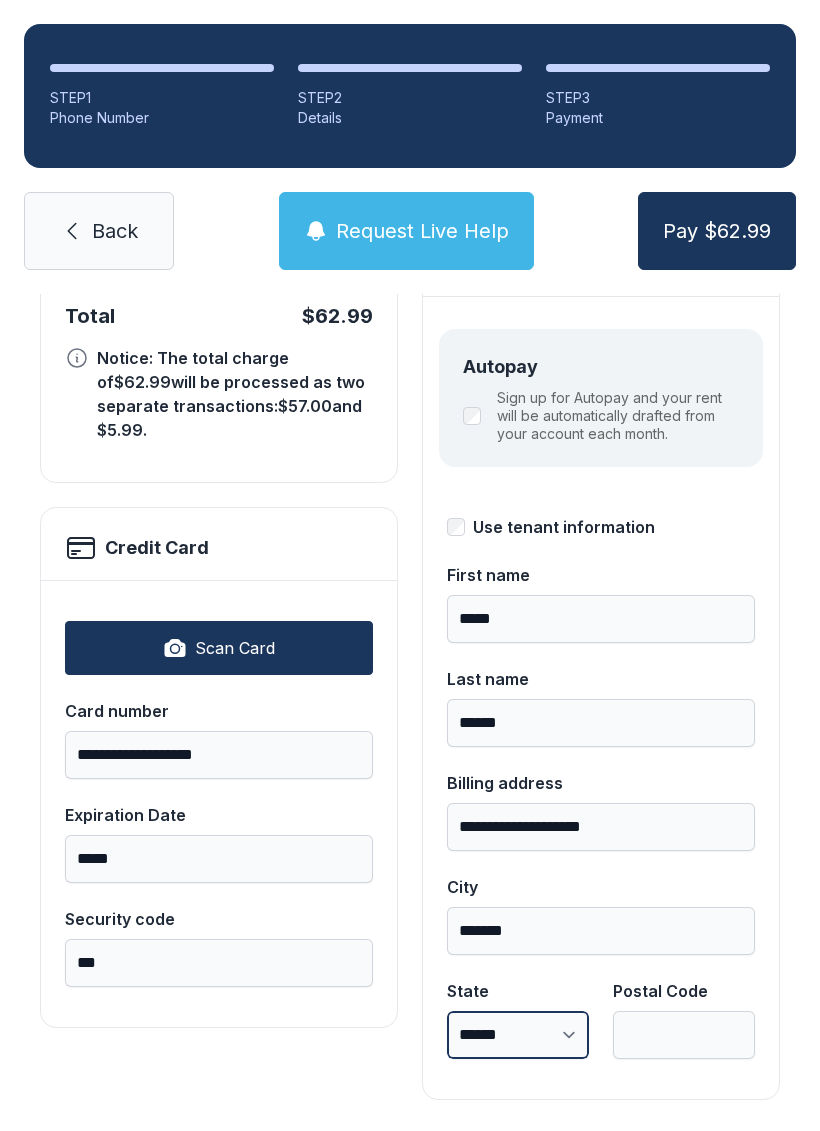 select on "**" 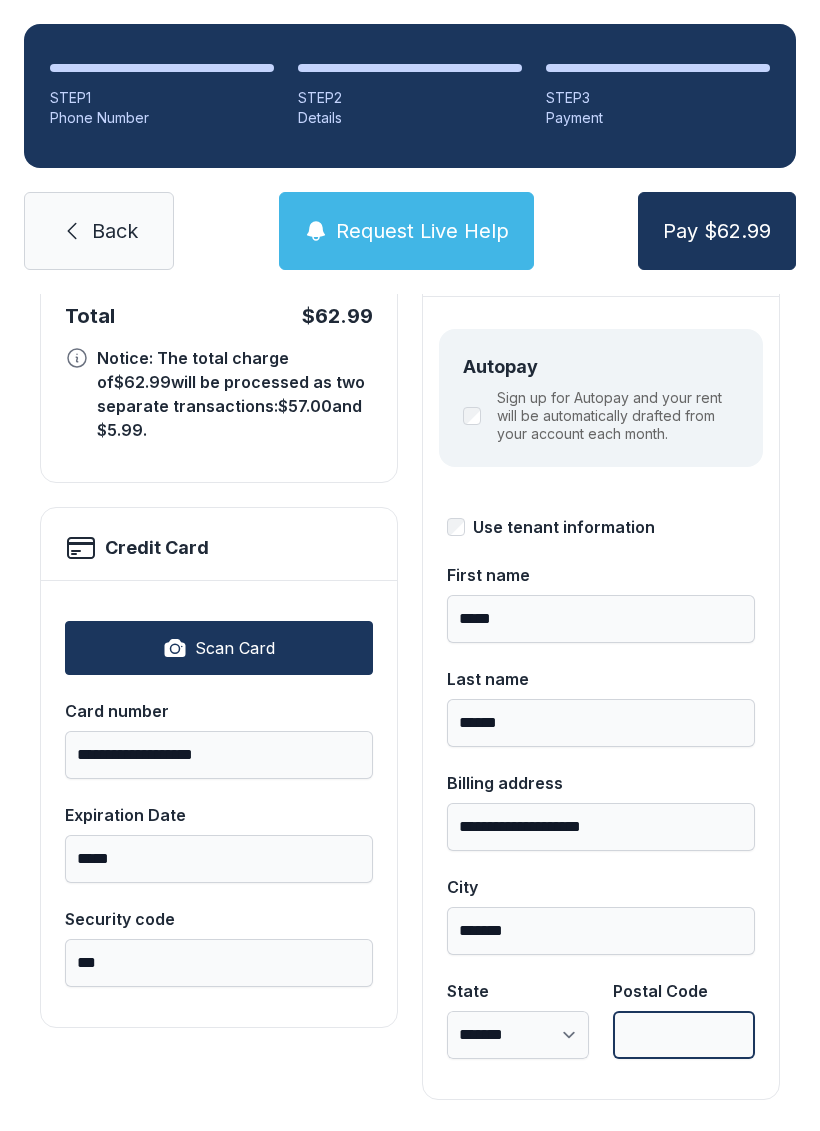 click on "Postal Code" at bounding box center (684, 1035) 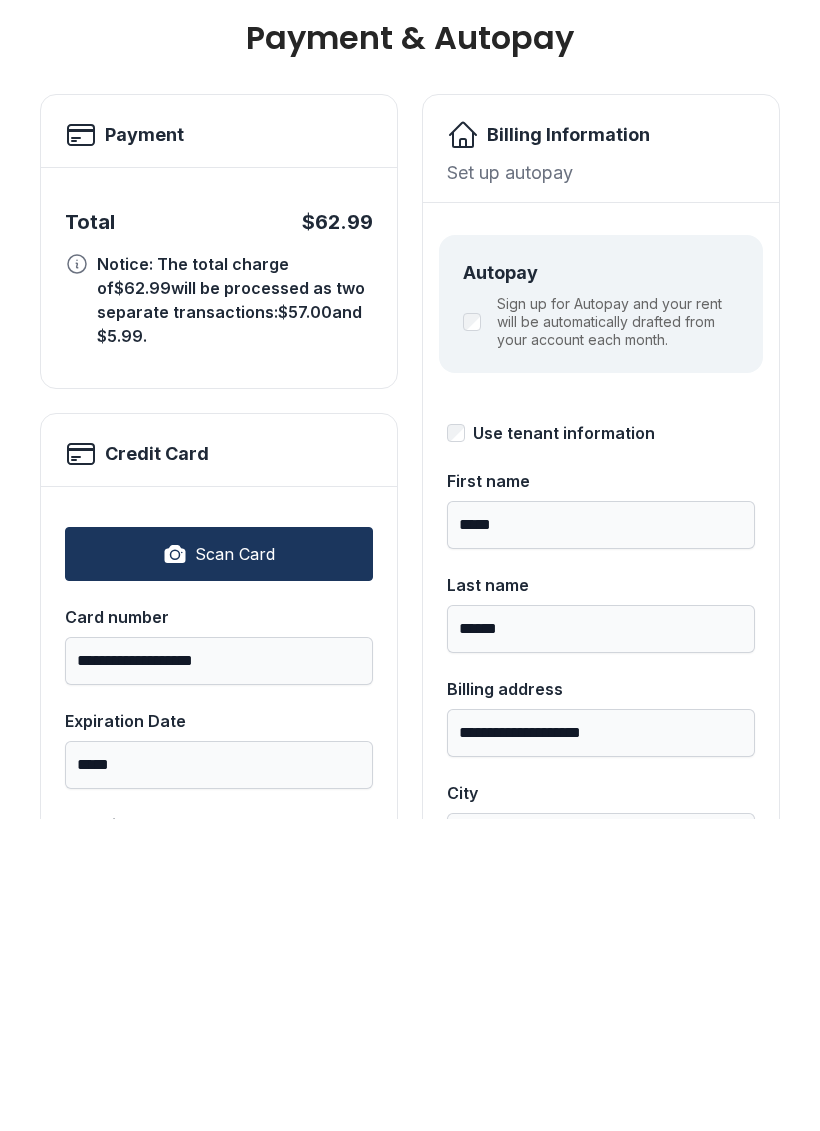 scroll, scrollTop: 0, scrollLeft: 0, axis: both 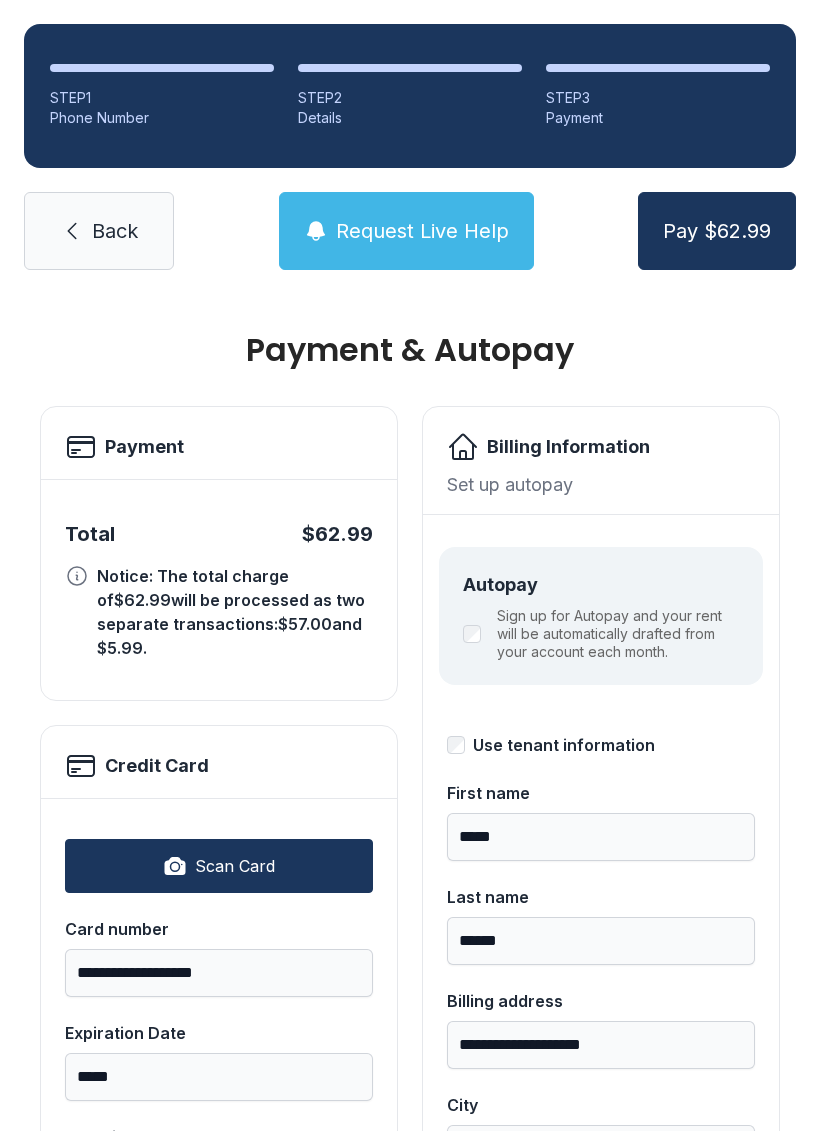 click on "Set up autopay" at bounding box center (601, 484) 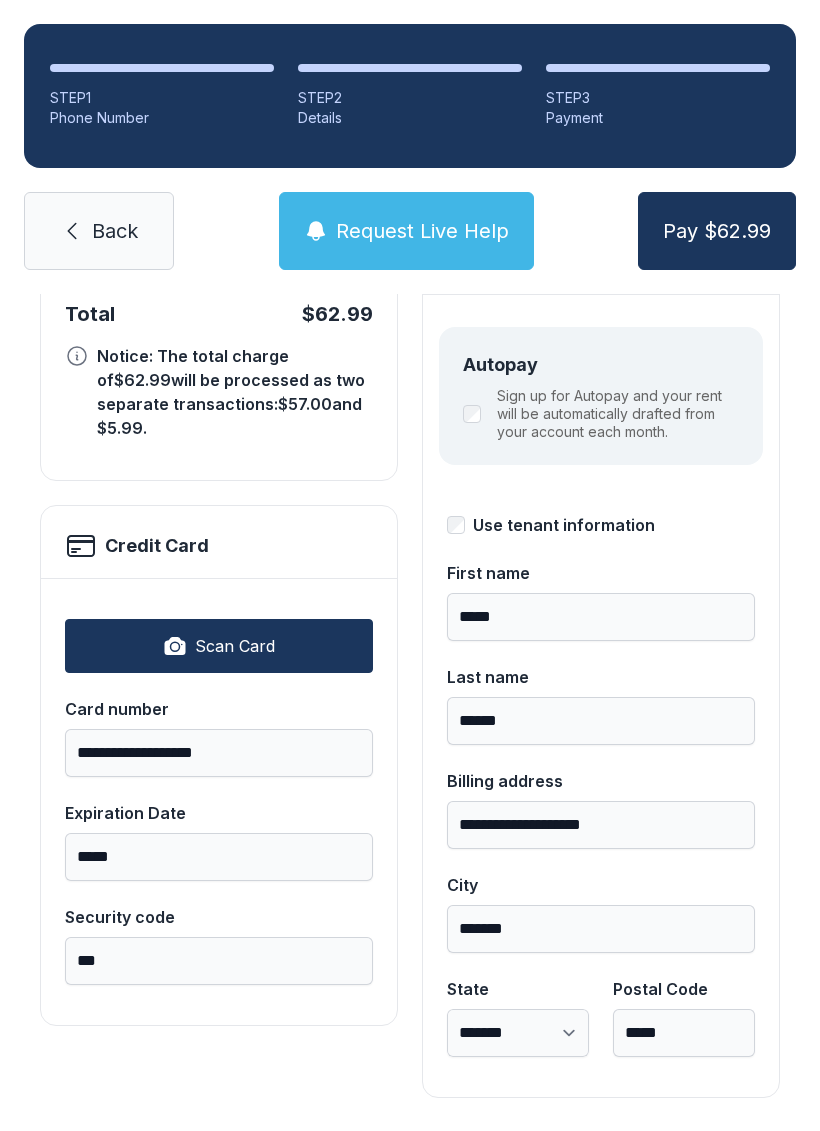 scroll, scrollTop: 218, scrollLeft: 0, axis: vertical 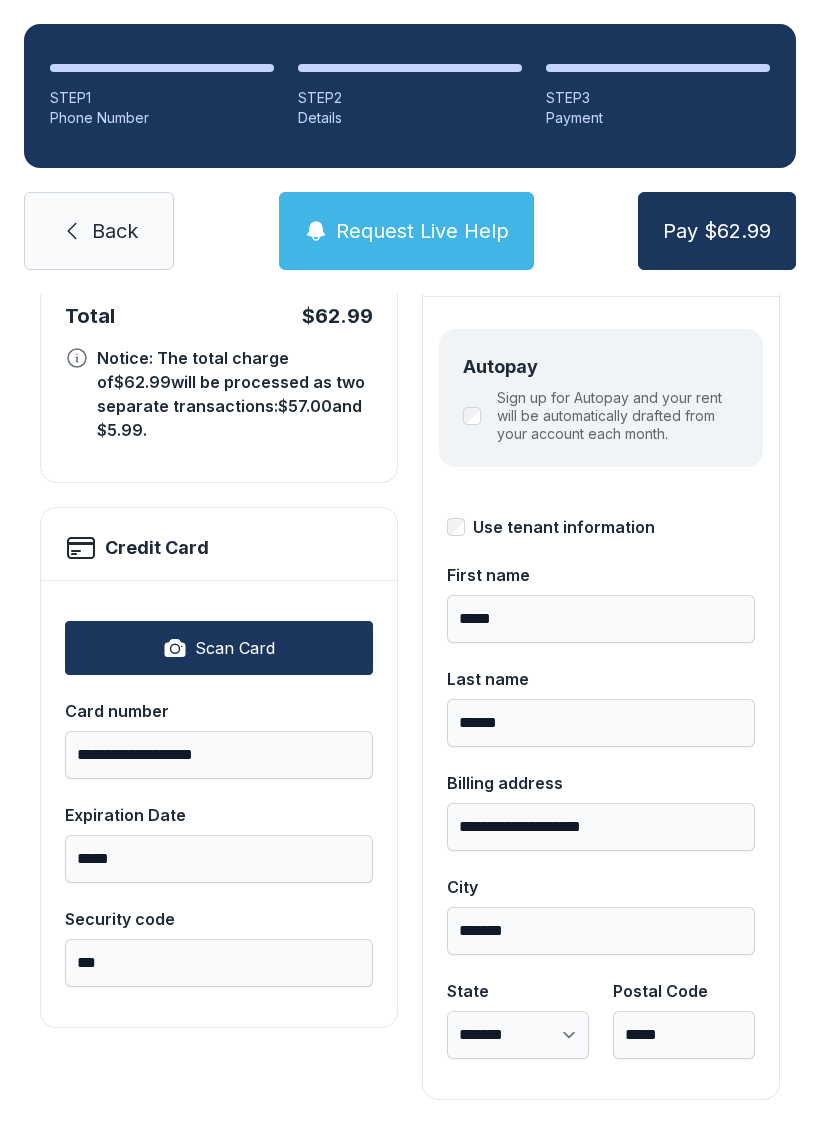 click on "Pay $62.99" at bounding box center [717, 231] 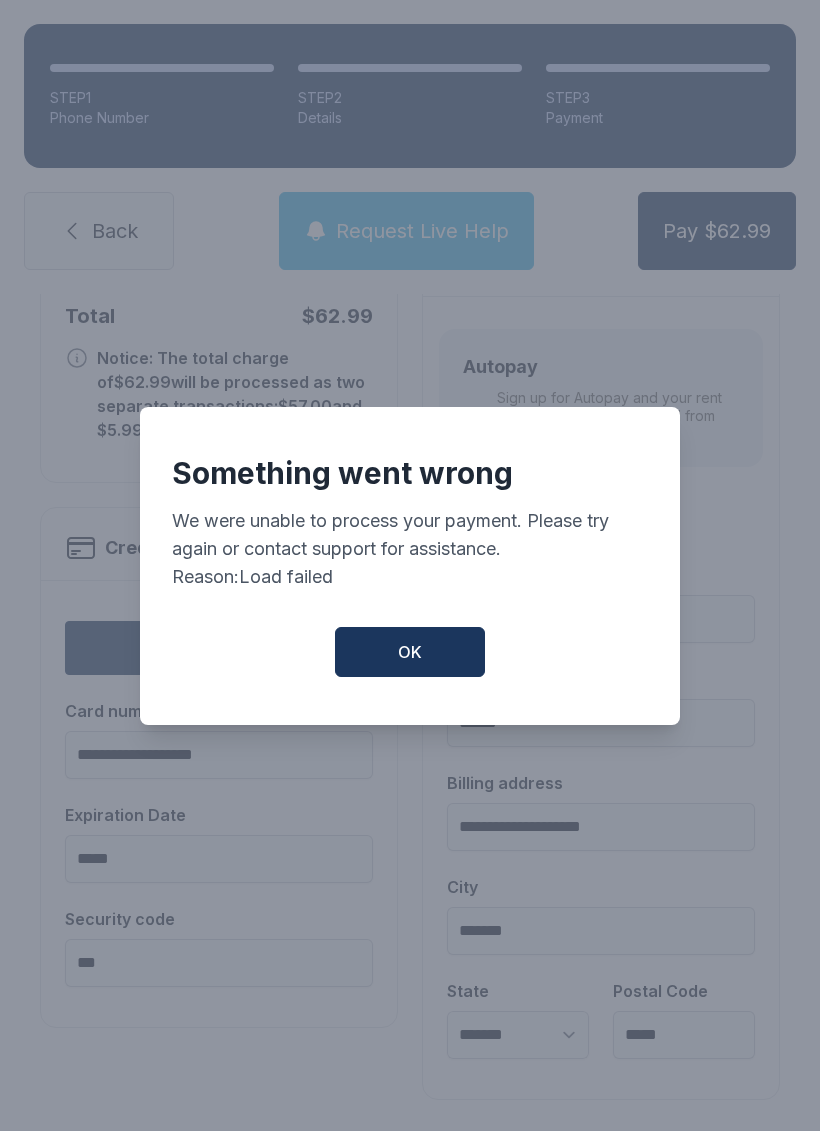 click on "OK" at bounding box center [410, 652] 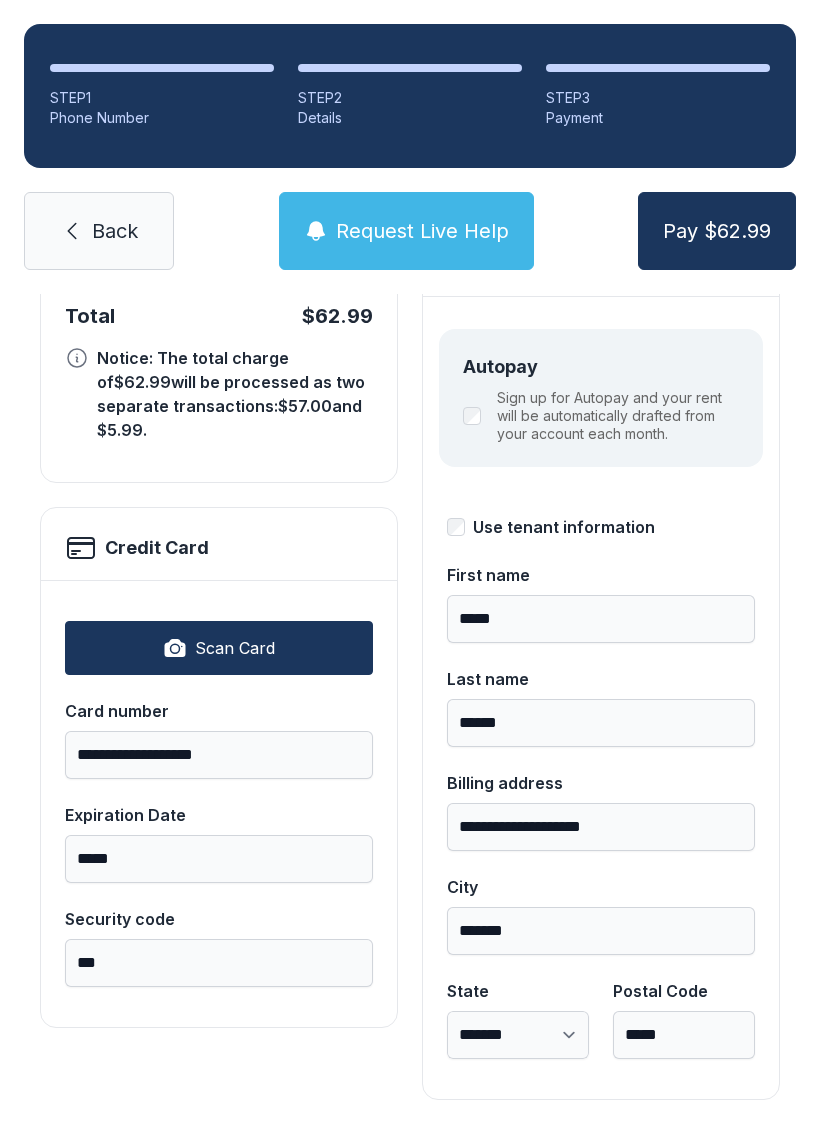 type on "**********" 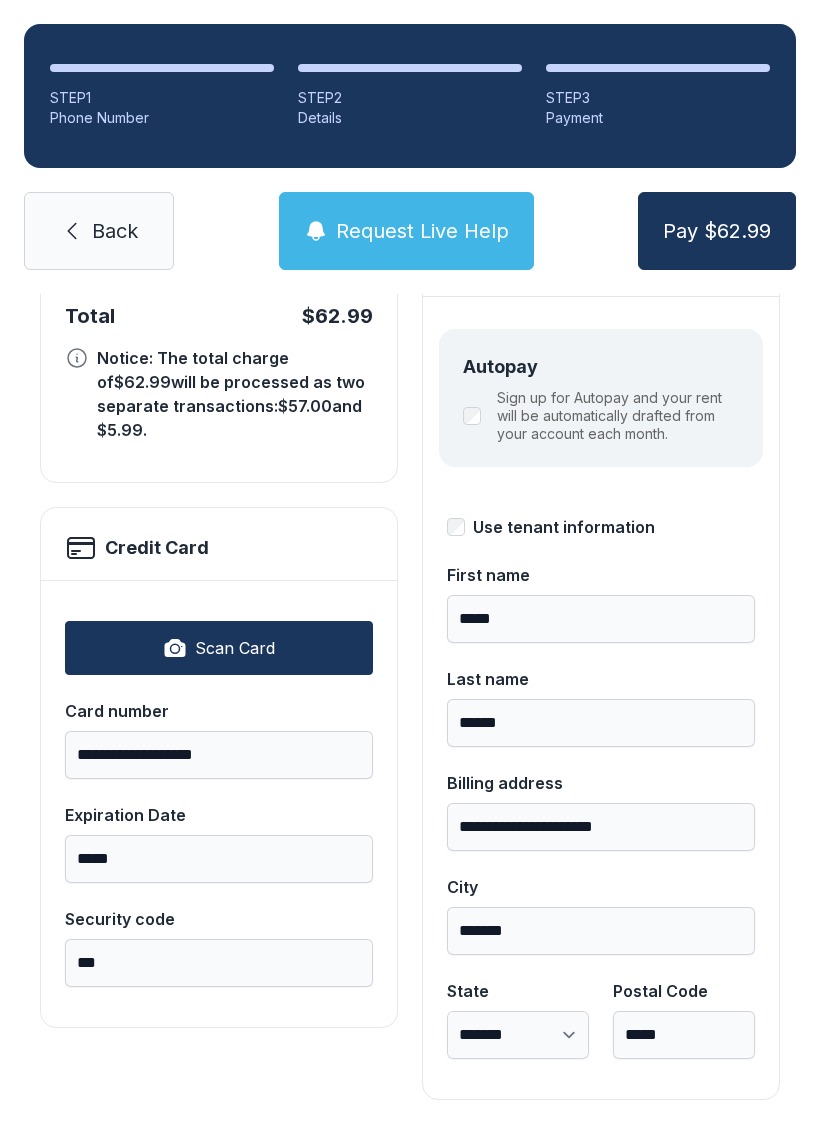 click on "Pay $62.99" at bounding box center (717, 231) 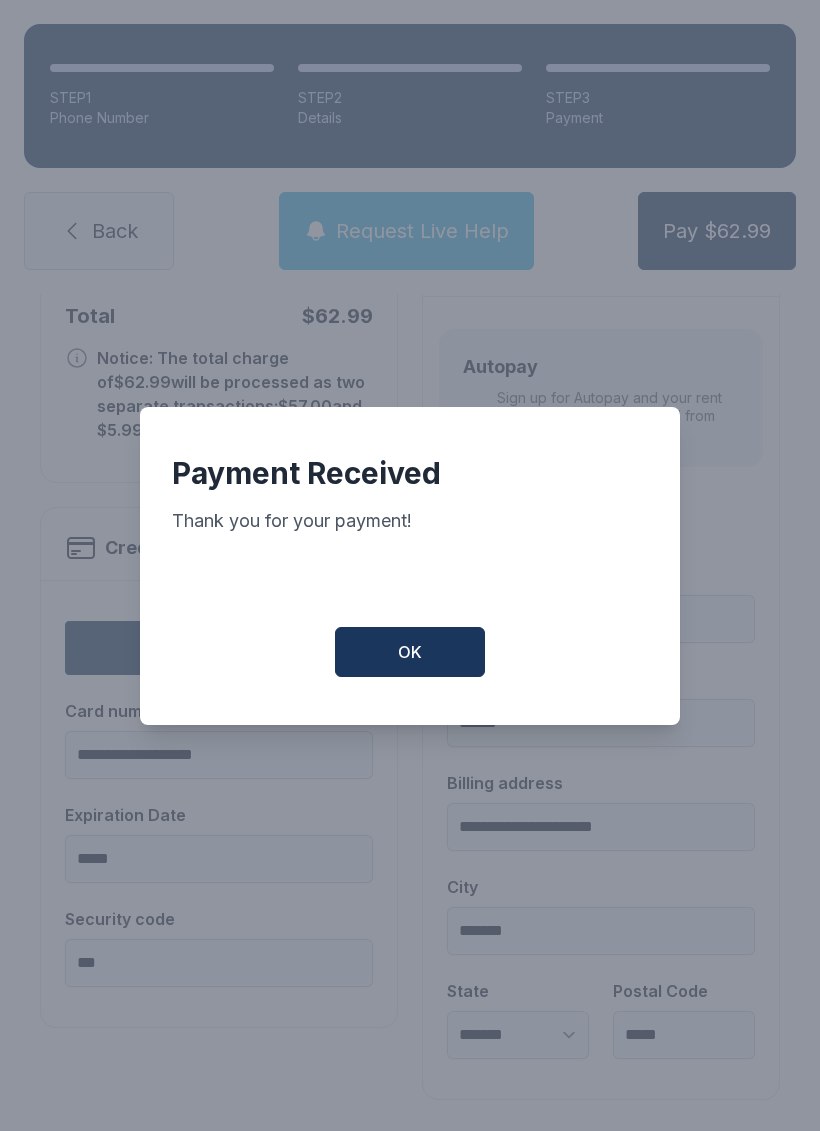 click on "OK" at bounding box center [410, 652] 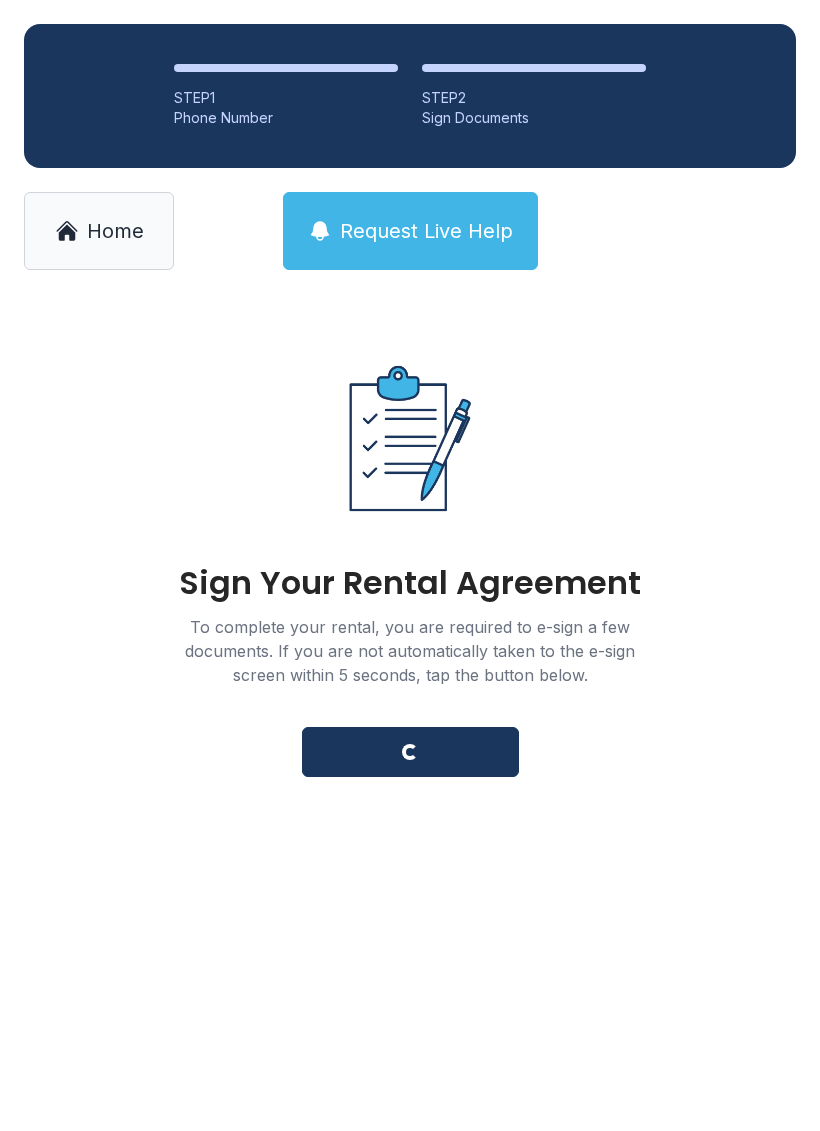 scroll, scrollTop: 0, scrollLeft: 0, axis: both 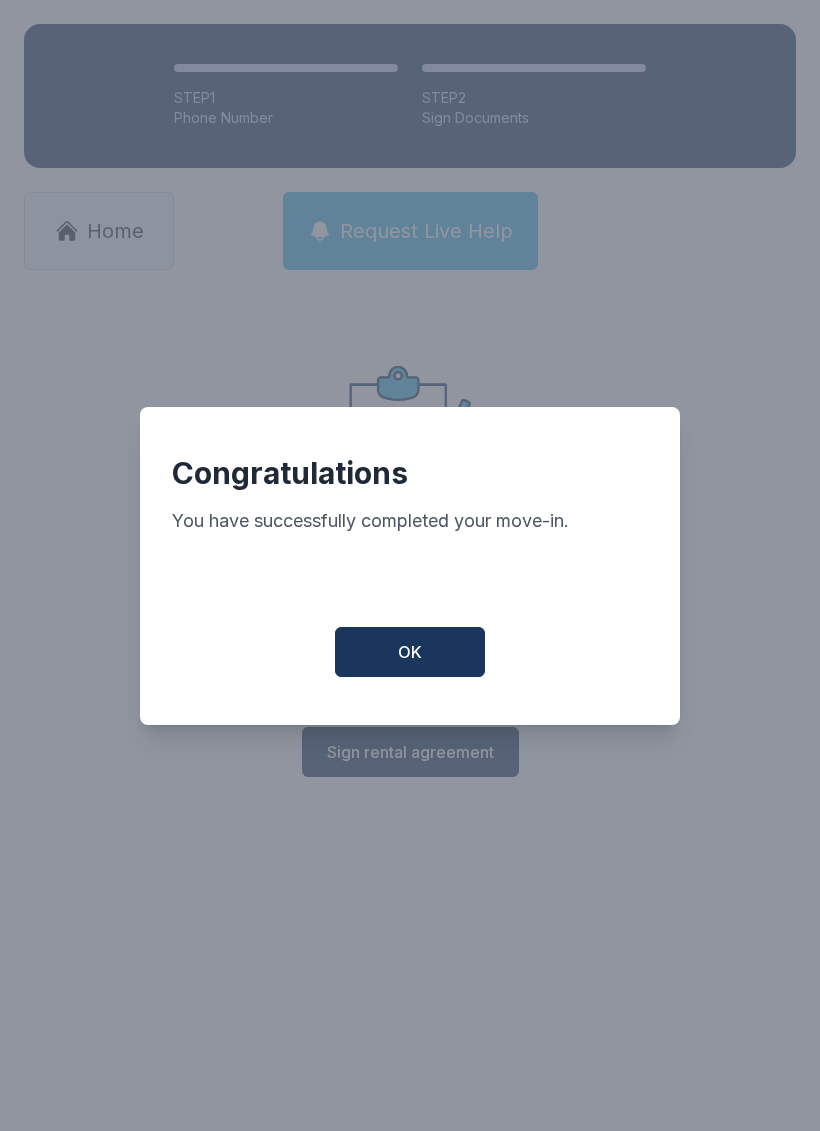 click on "OK" at bounding box center (410, 652) 